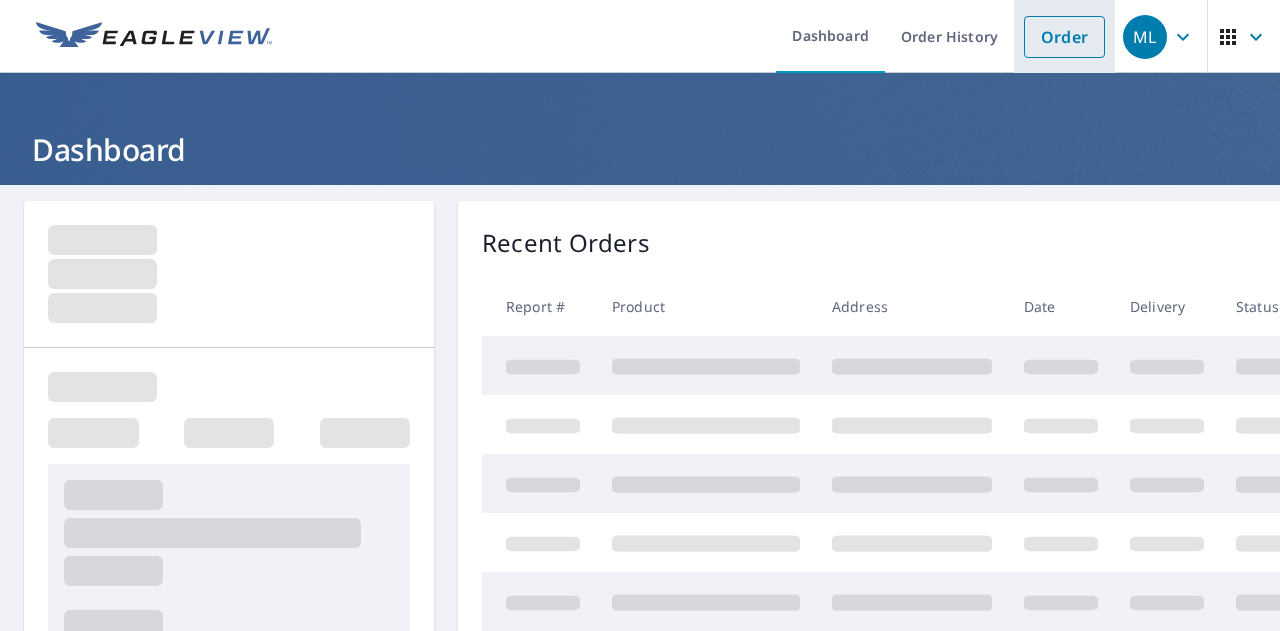 scroll, scrollTop: 0, scrollLeft: 0, axis: both 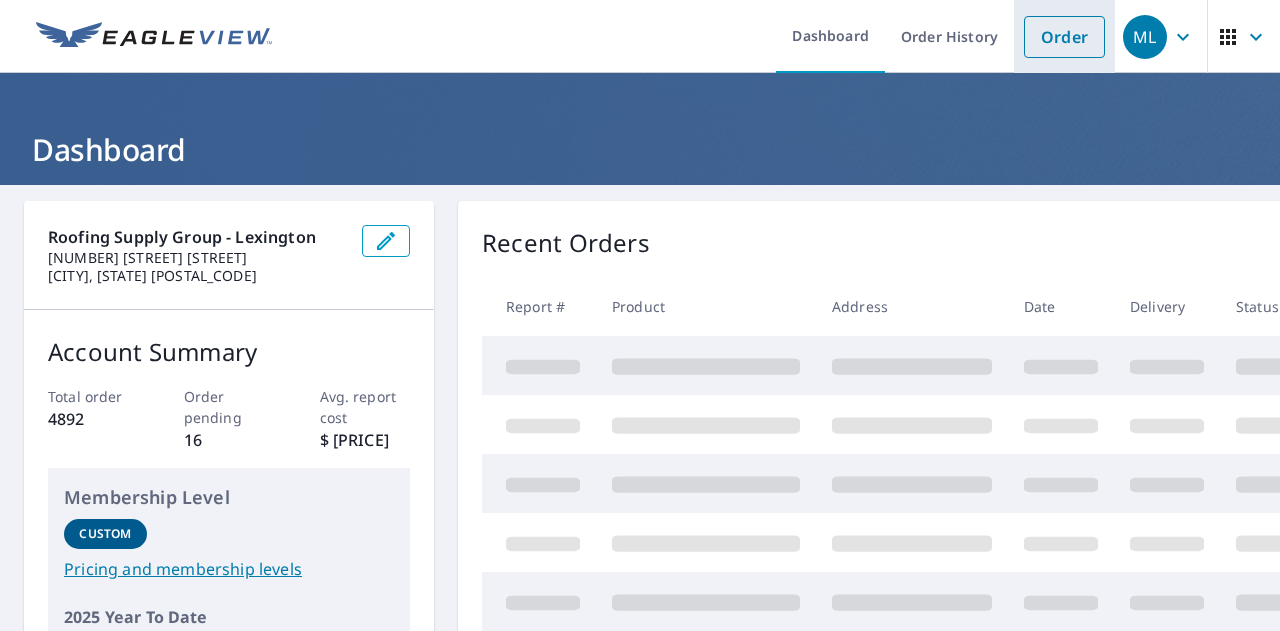 click on "Order" at bounding box center [1064, 37] 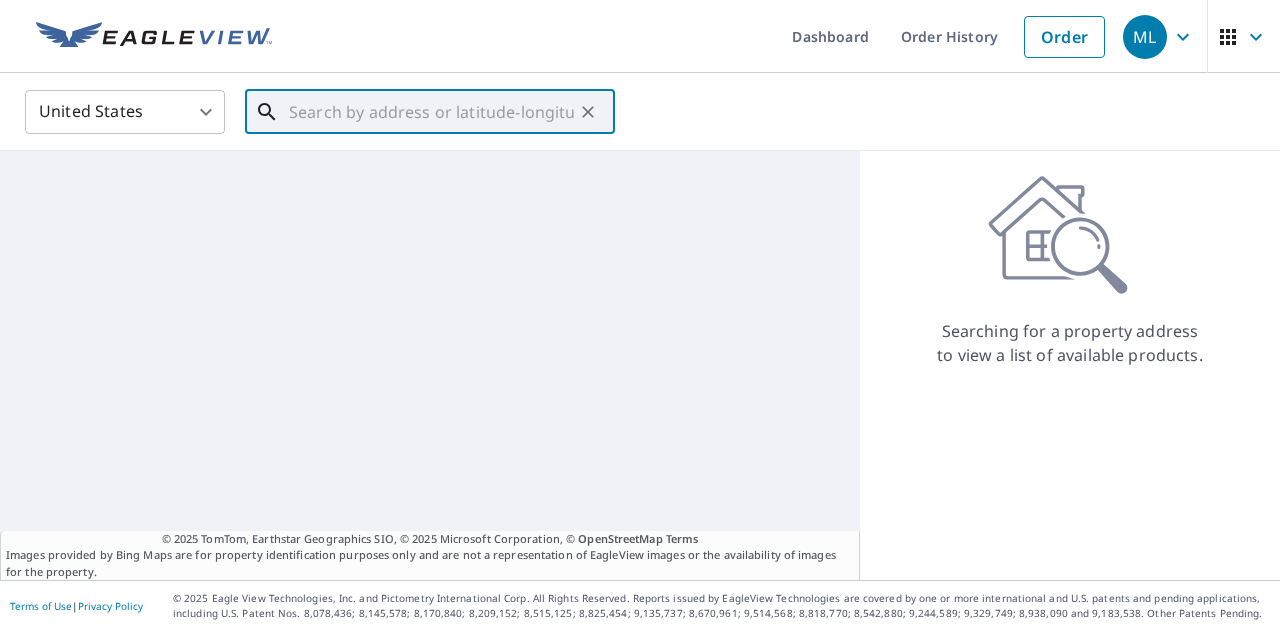 click at bounding box center (431, 112) 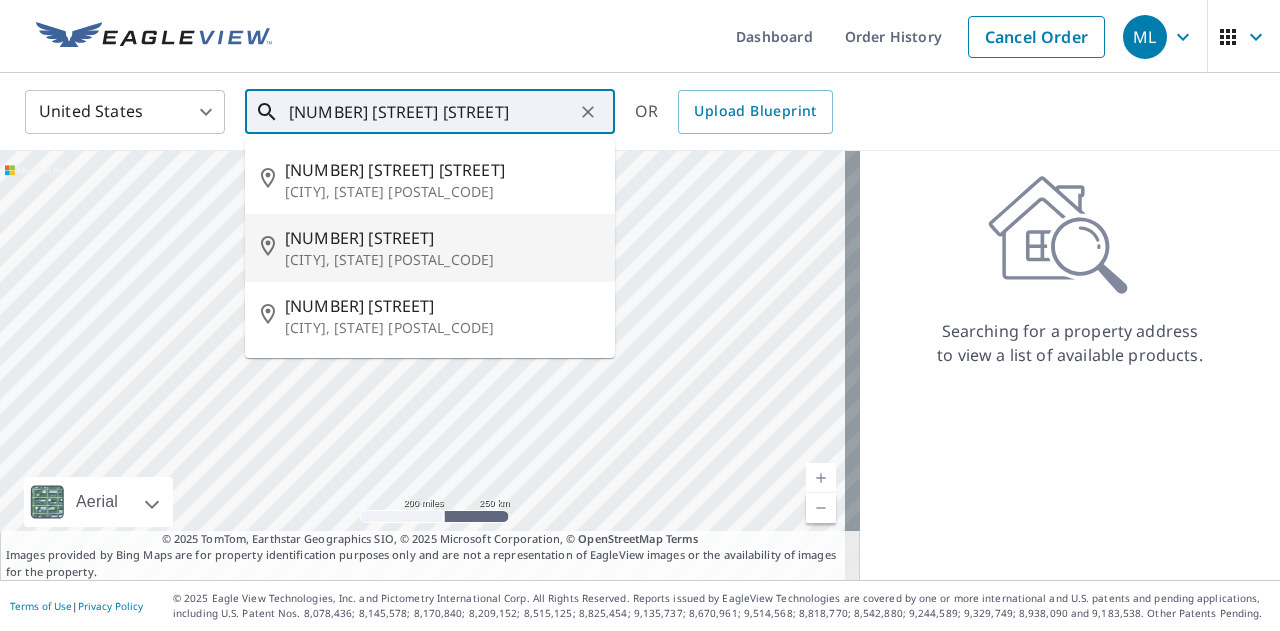 click on "[NUMBER] [STREET]" at bounding box center (442, 238) 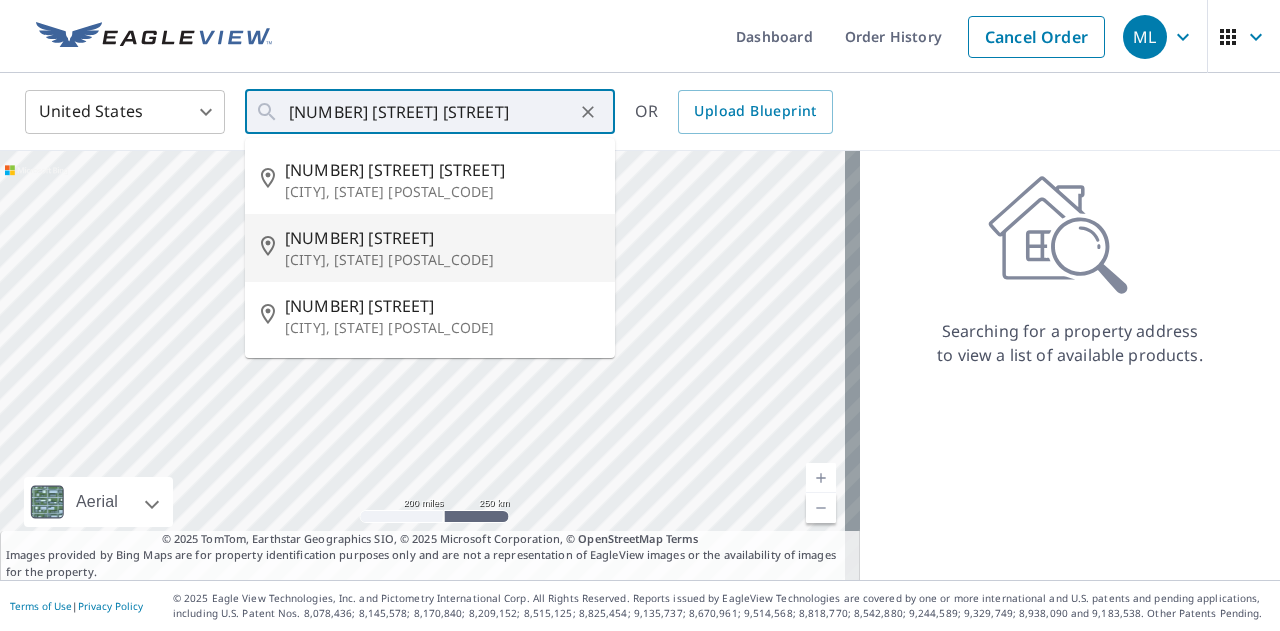 type on "[NUMBER] [STREET] [CITY], [STATE] [POSTAL_CODE]" 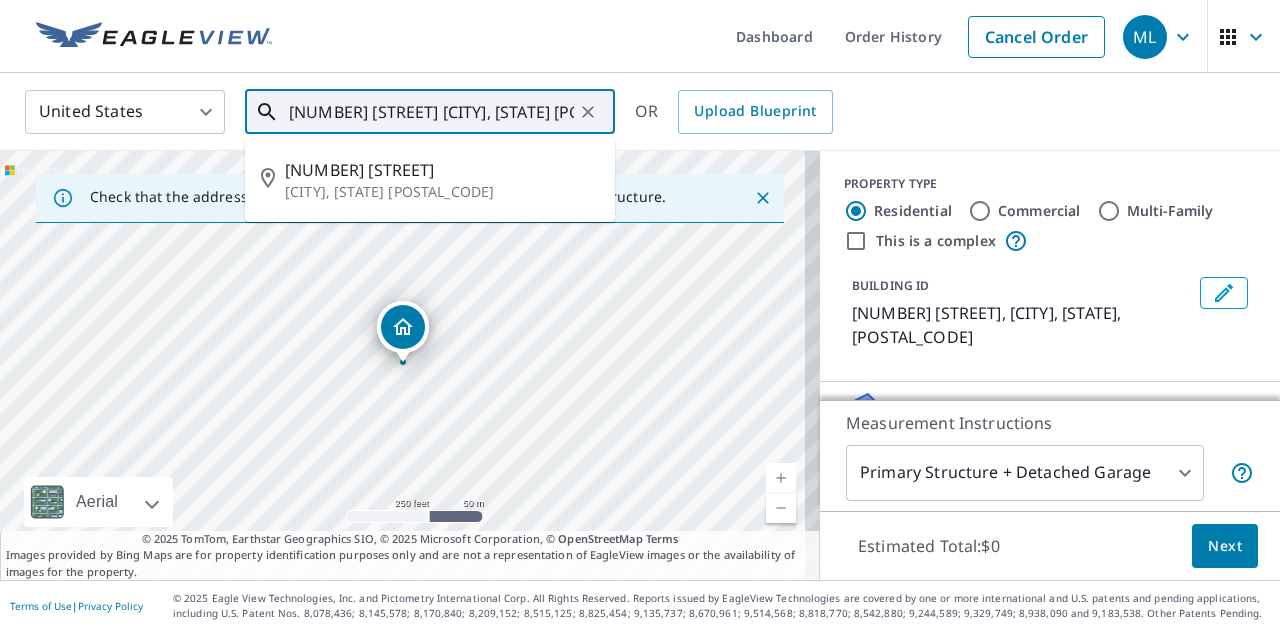 drag, startPoint x: 288, startPoint y: 111, endPoint x: 396, endPoint y: 114, distance: 108.04166 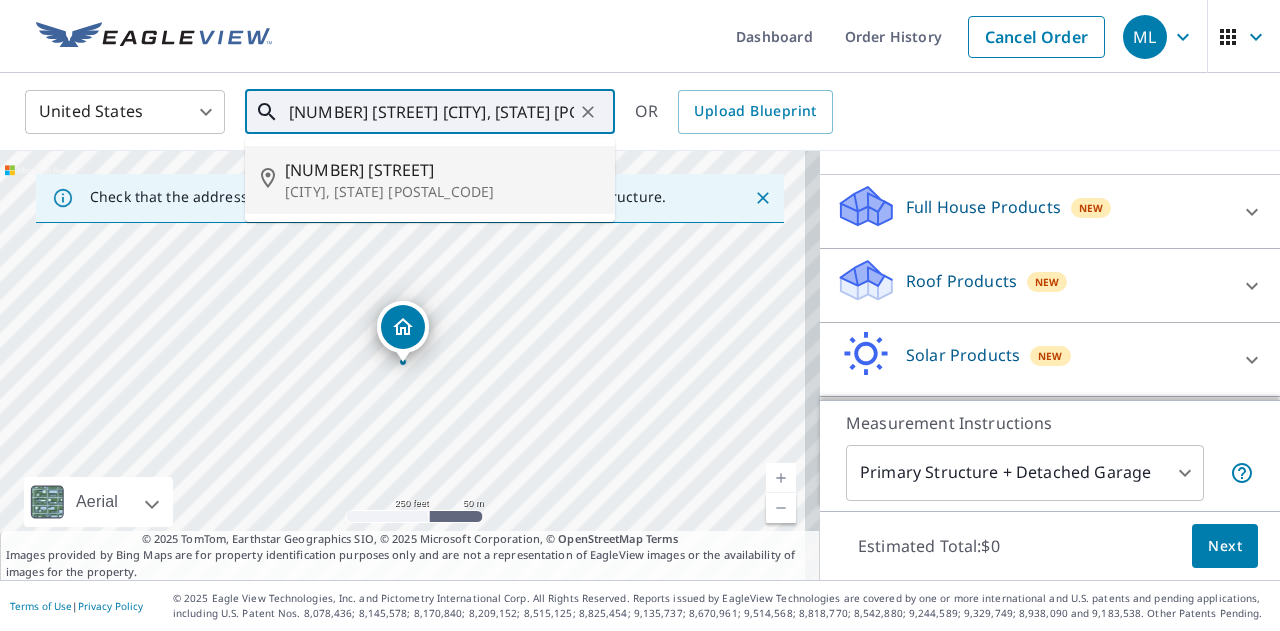 scroll, scrollTop: 212, scrollLeft: 0, axis: vertical 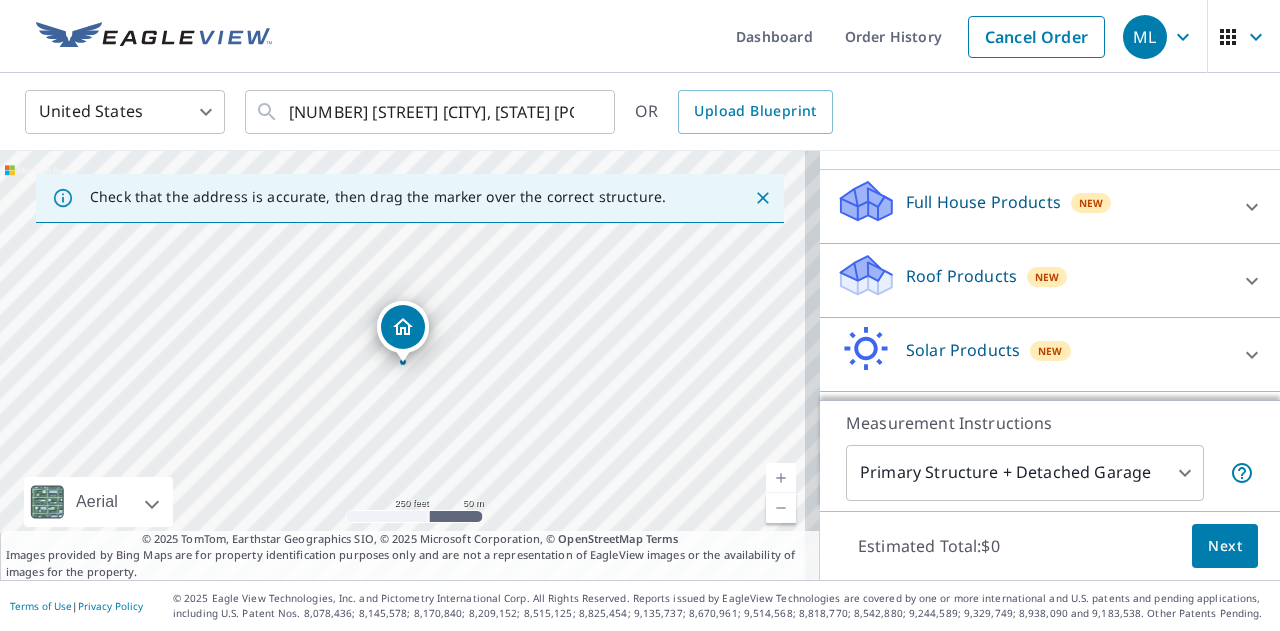 click on "Roof Products" at bounding box center [961, 276] 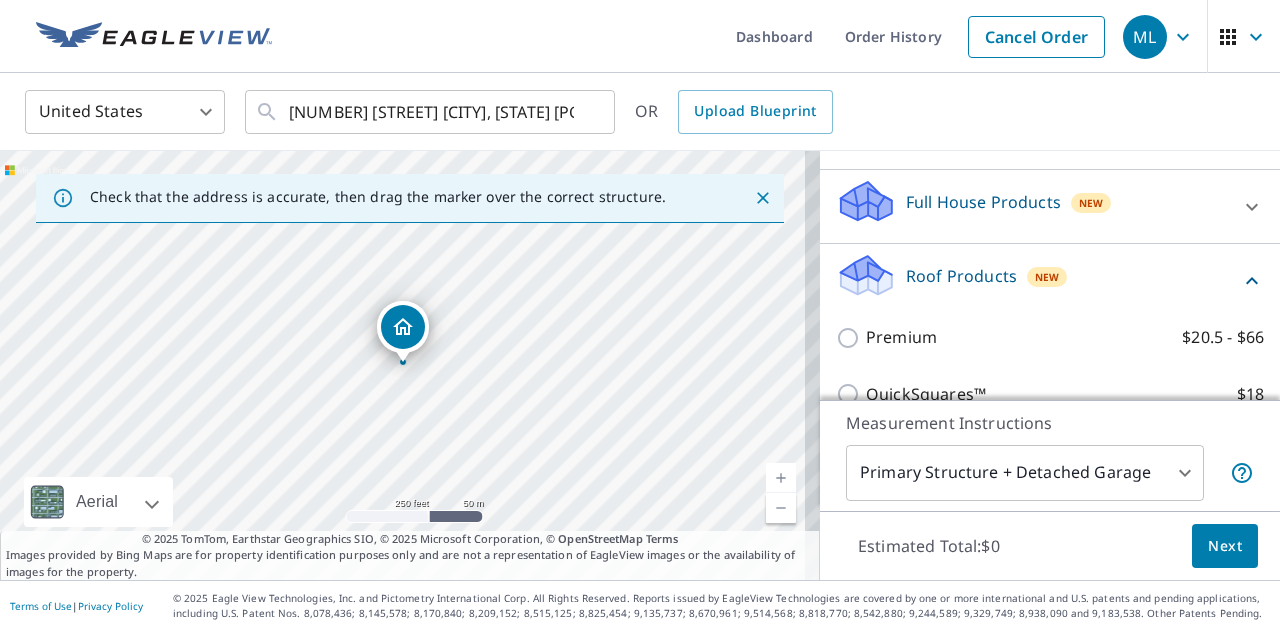 scroll, scrollTop: 265, scrollLeft: 0, axis: vertical 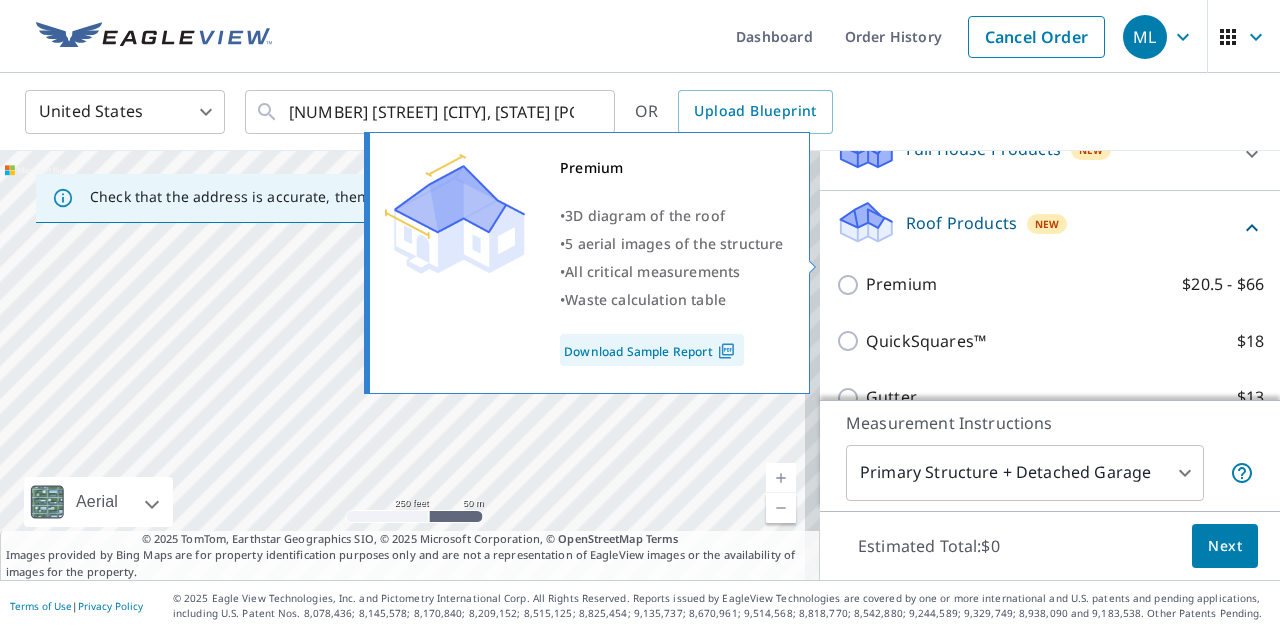 click on "Premium $20.5 - $66" at bounding box center [1065, 284] 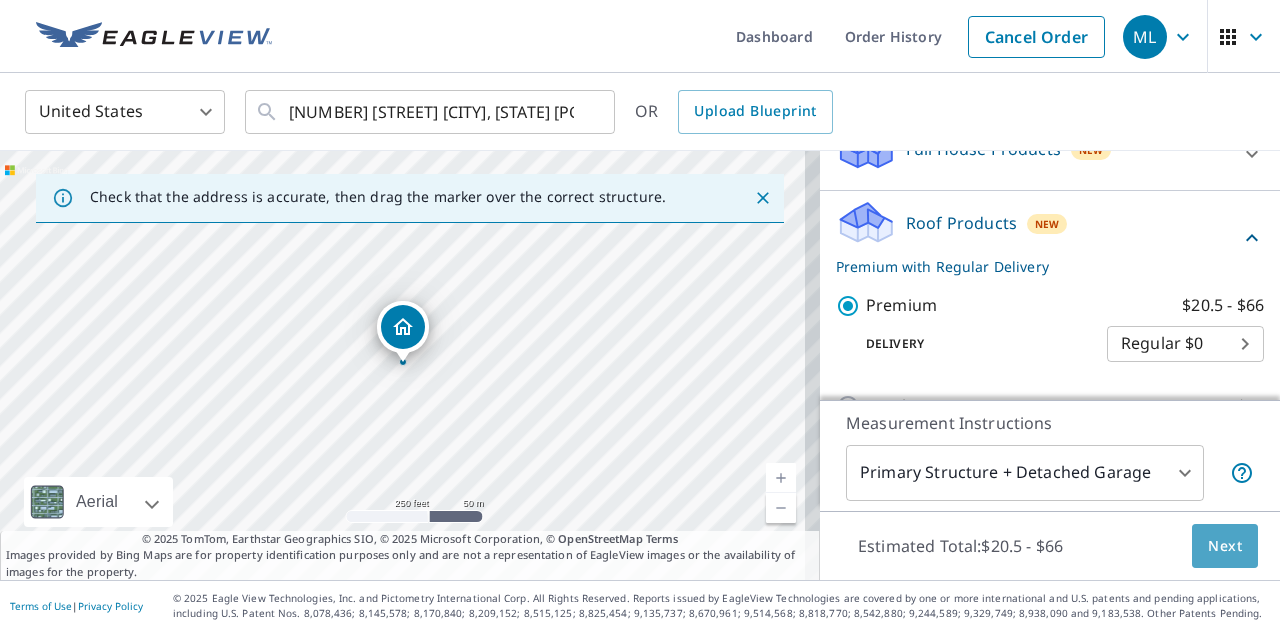 click on "Next" at bounding box center [1225, 546] 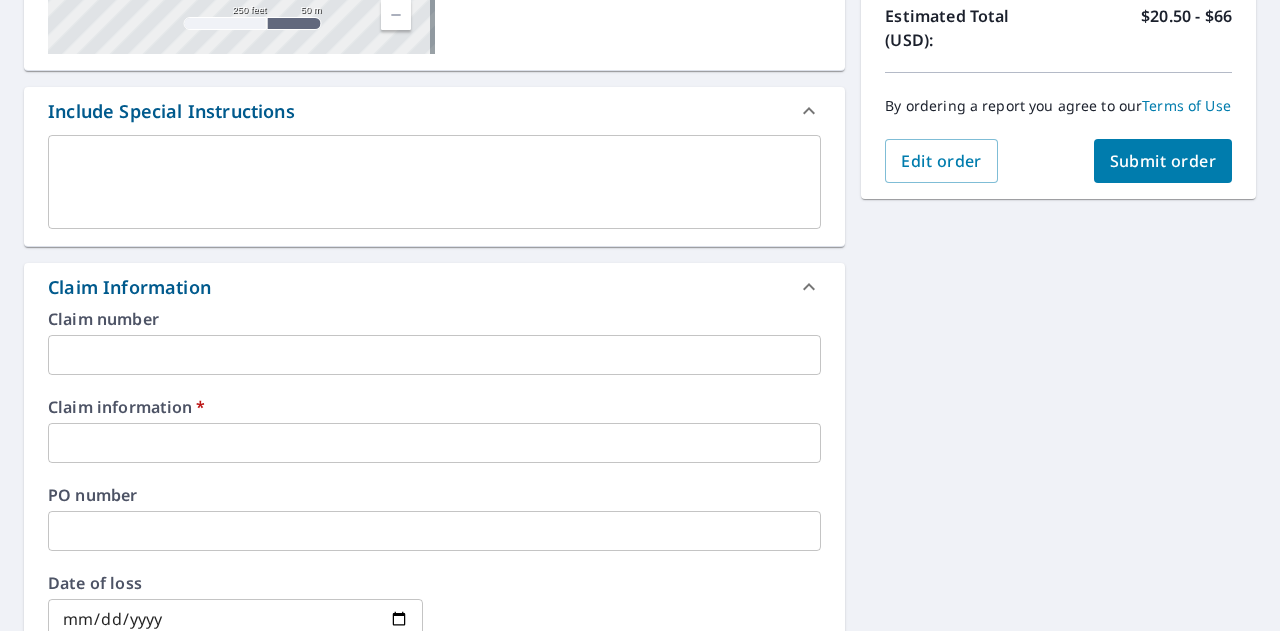 scroll, scrollTop: 467, scrollLeft: 0, axis: vertical 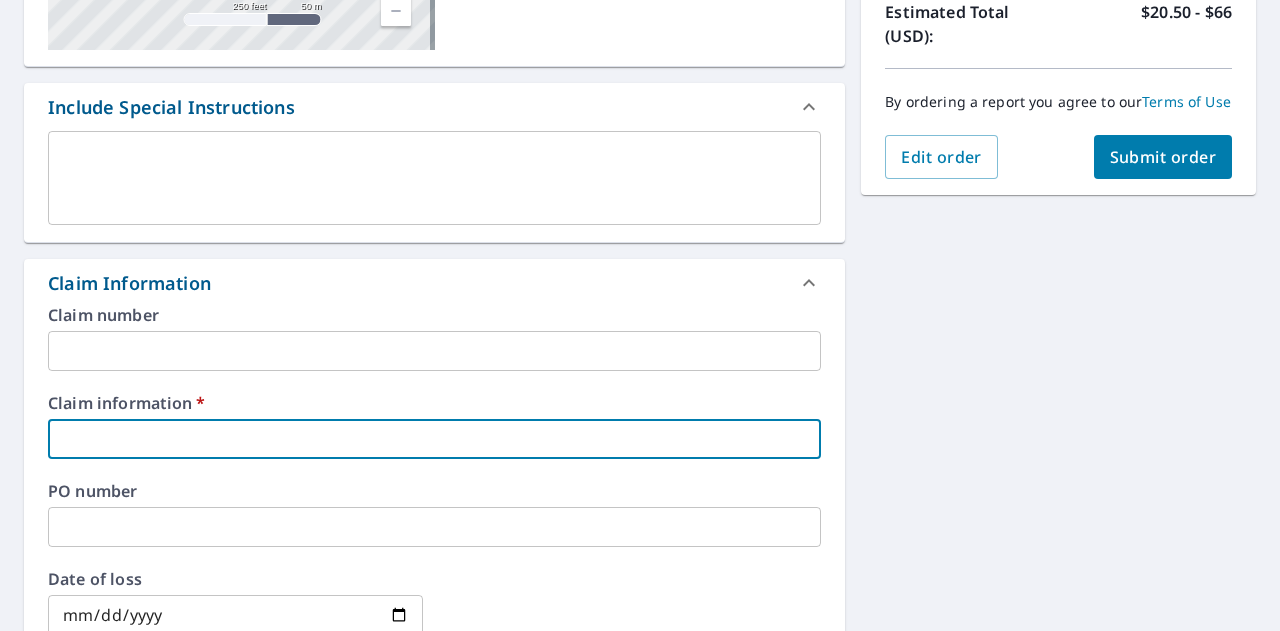 paste on "[NUMBER] [STREET]" 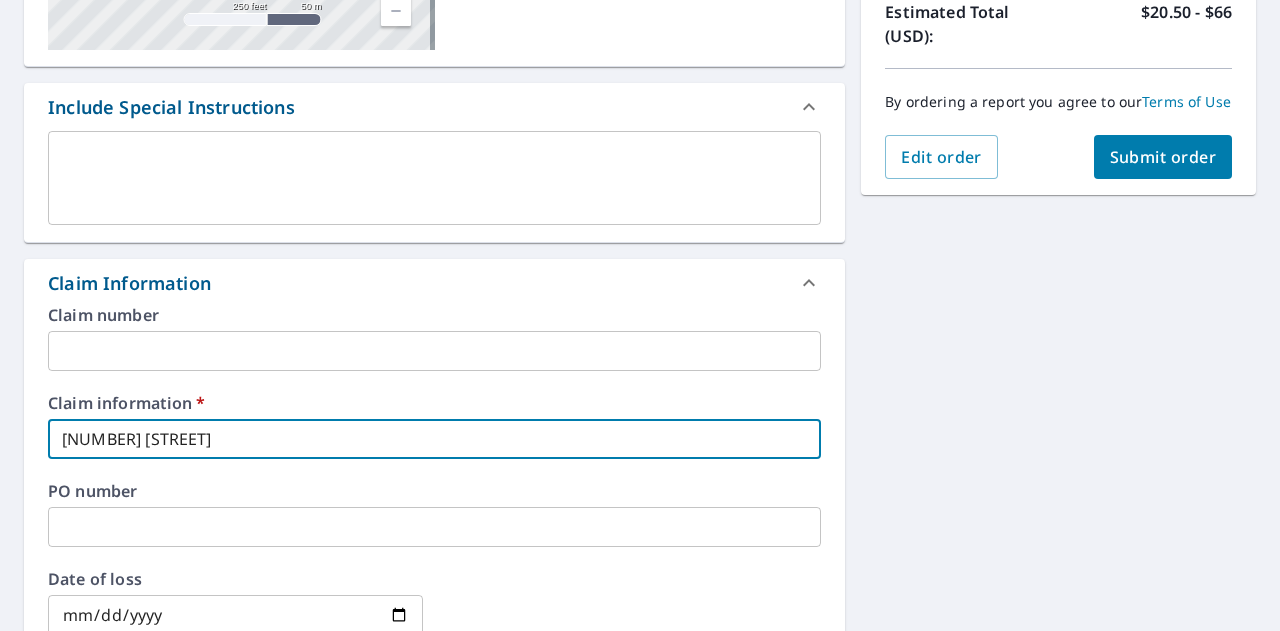 click on "[NUMBER] [STREET]" at bounding box center (434, 439) 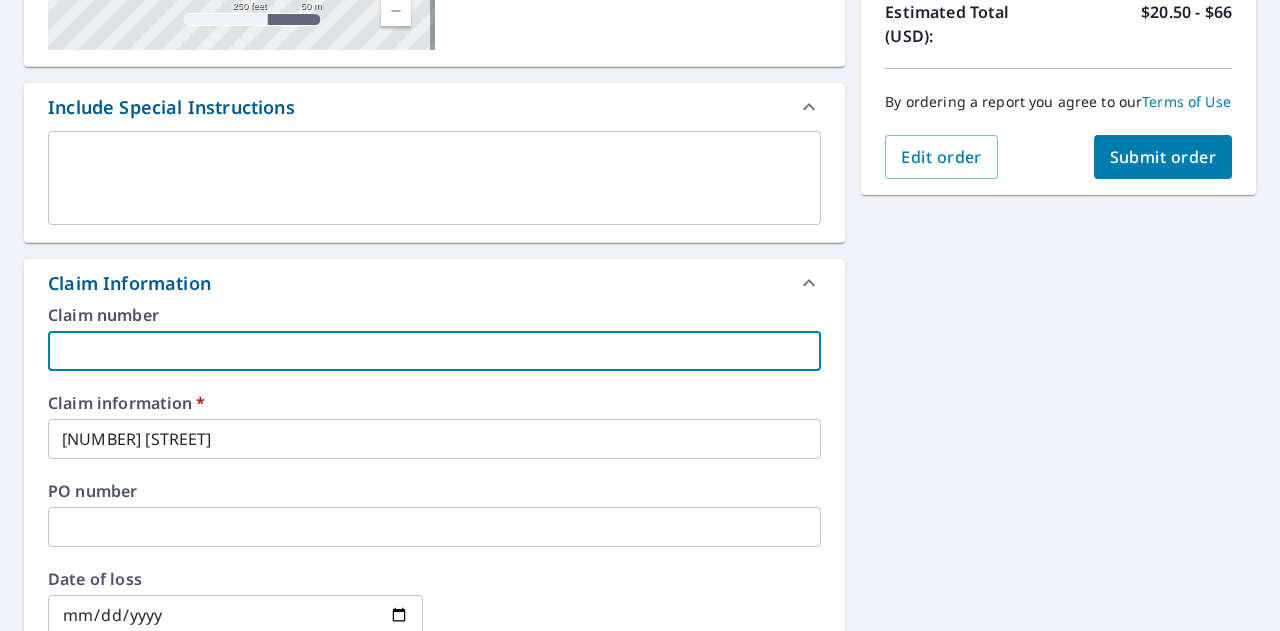 click at bounding box center [434, 351] 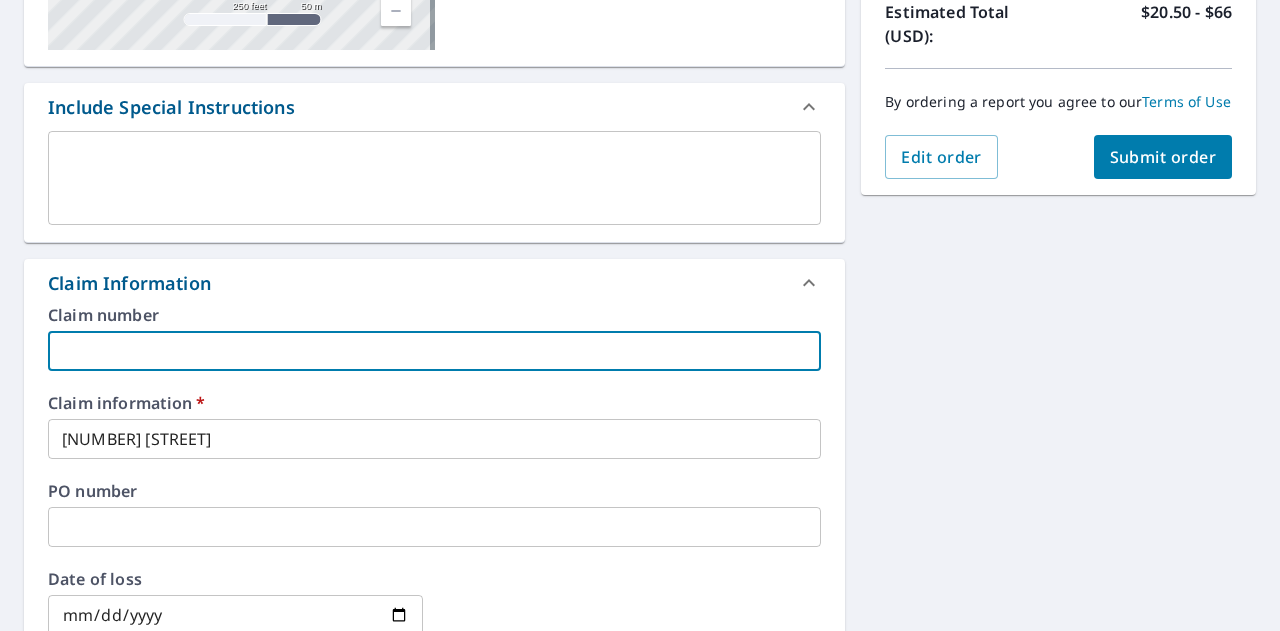 type on "Precision Elite Roofing" 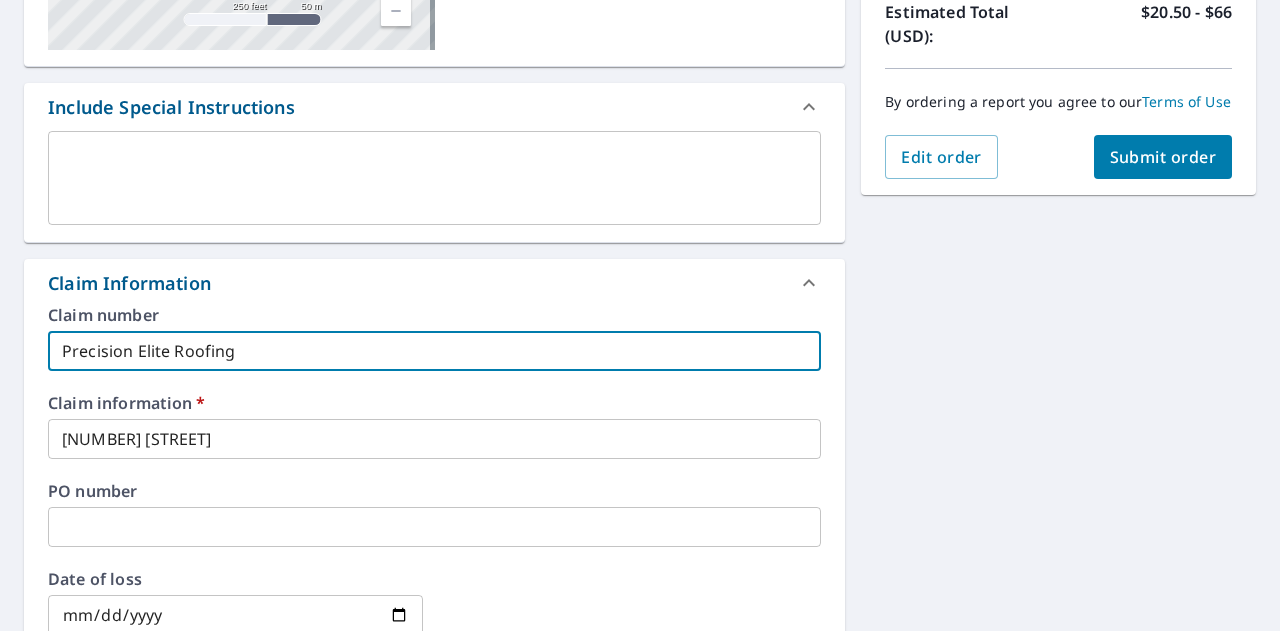 checkbox on "true" 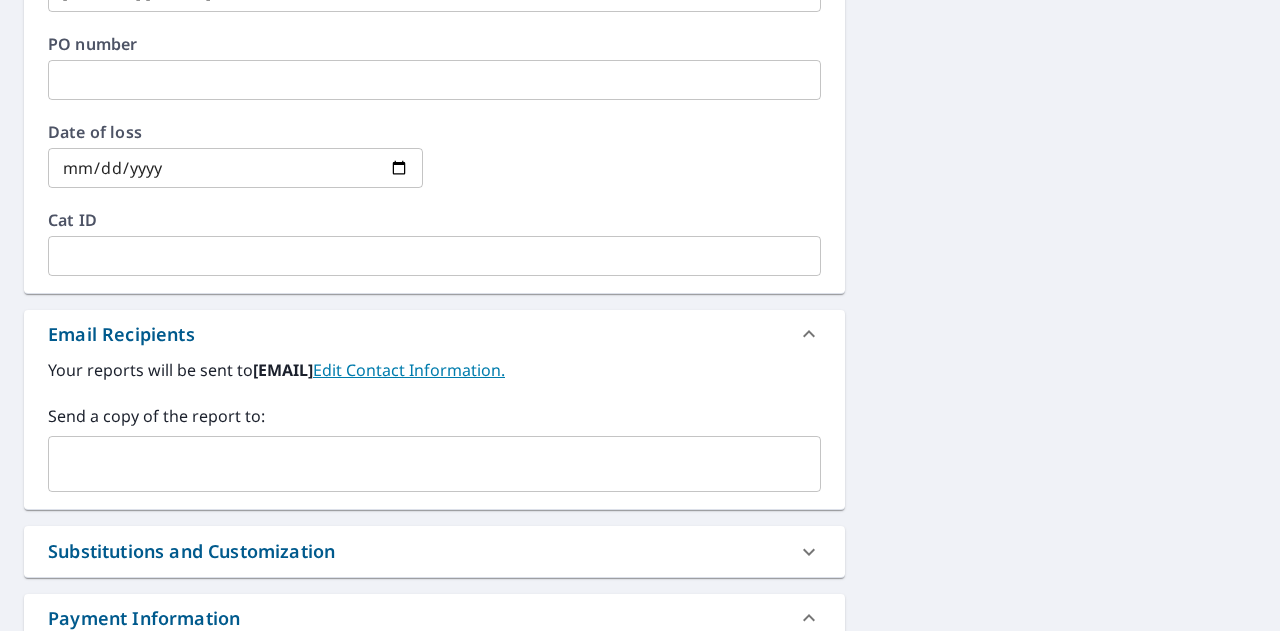 scroll, scrollTop: 921, scrollLeft: 0, axis: vertical 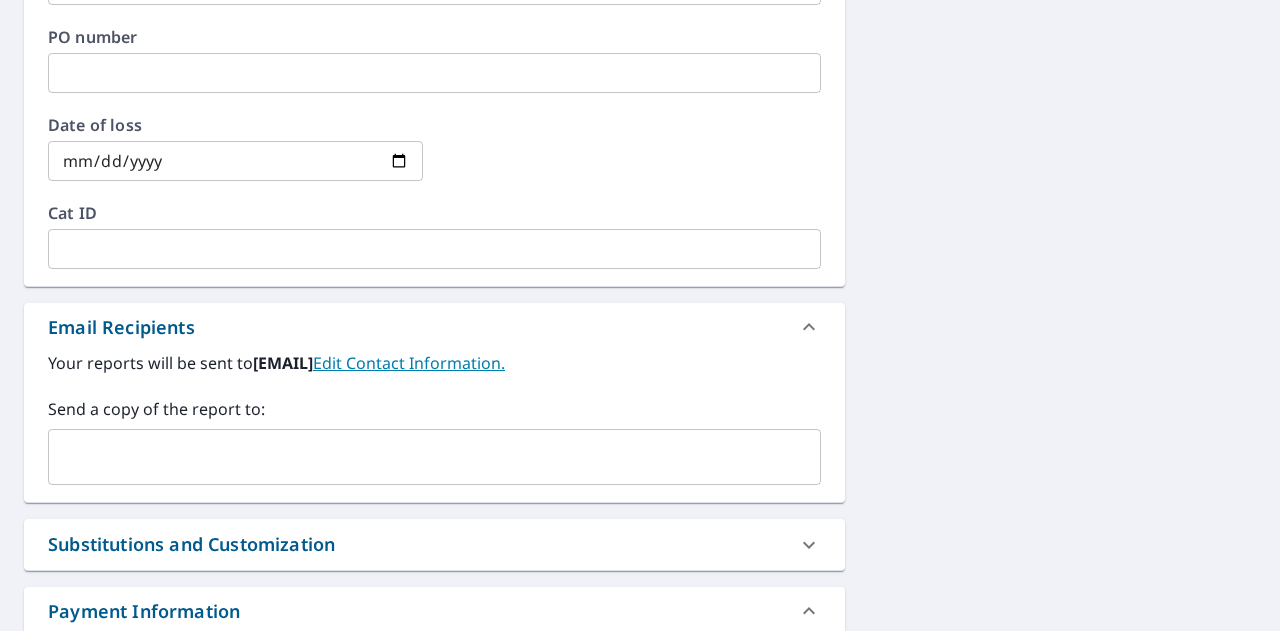 click on "​" at bounding box center [434, 457] 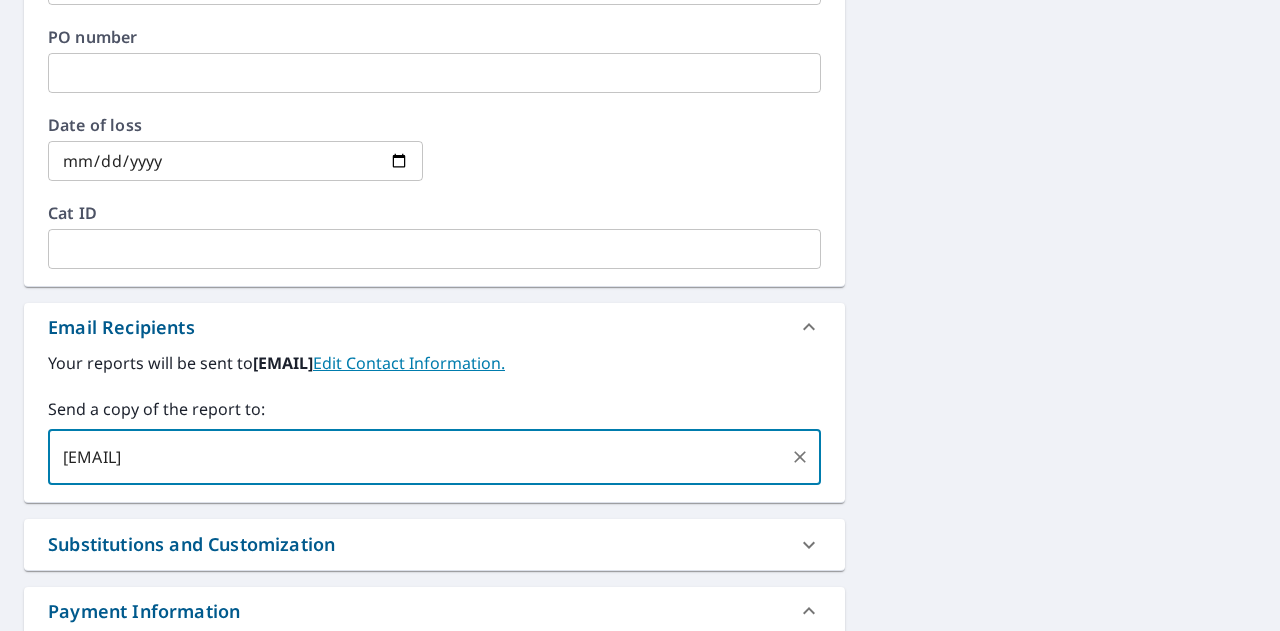 type on "[EMAIL]" 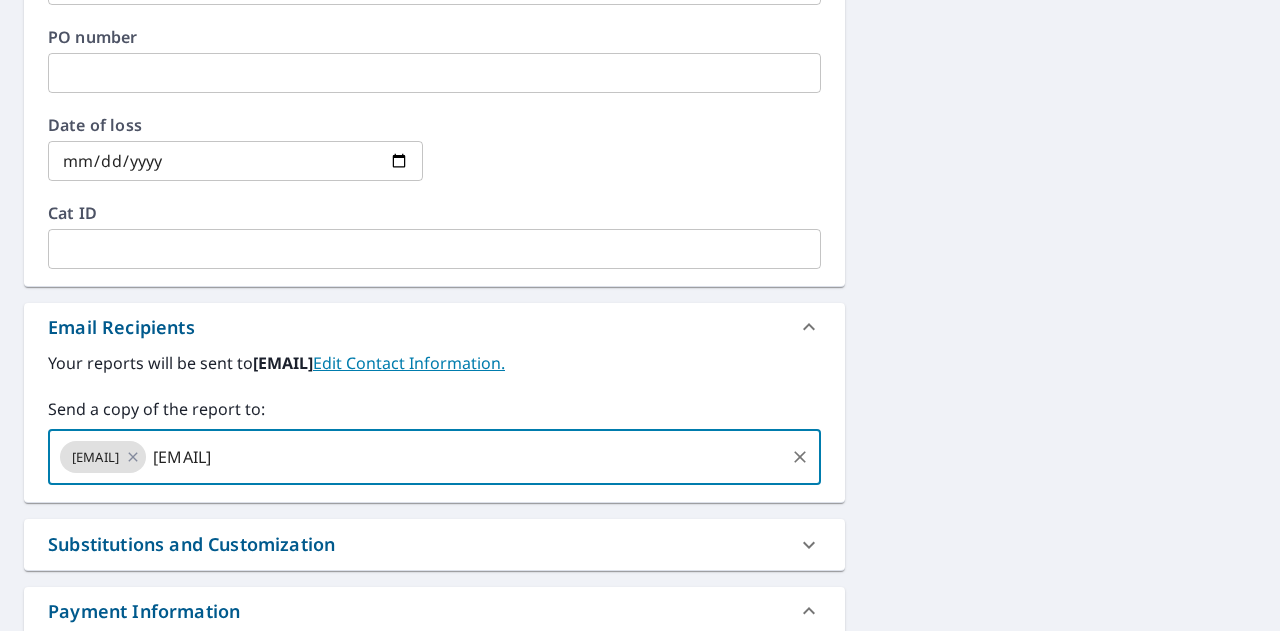 type on "[EMAIL]" 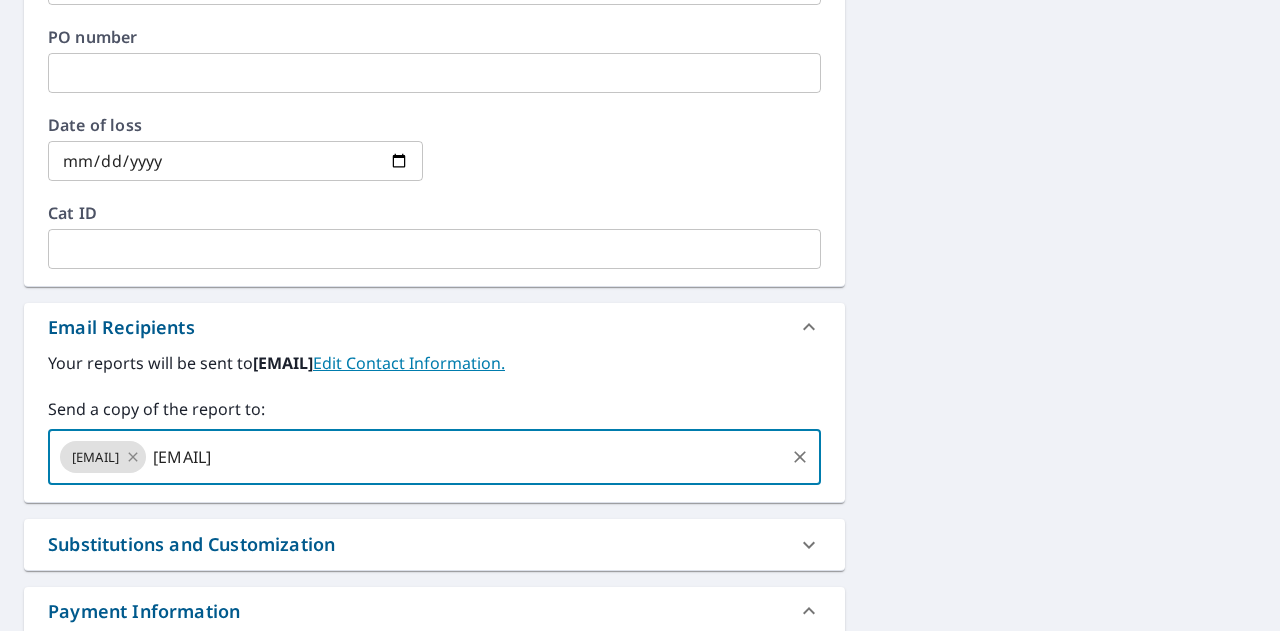 click 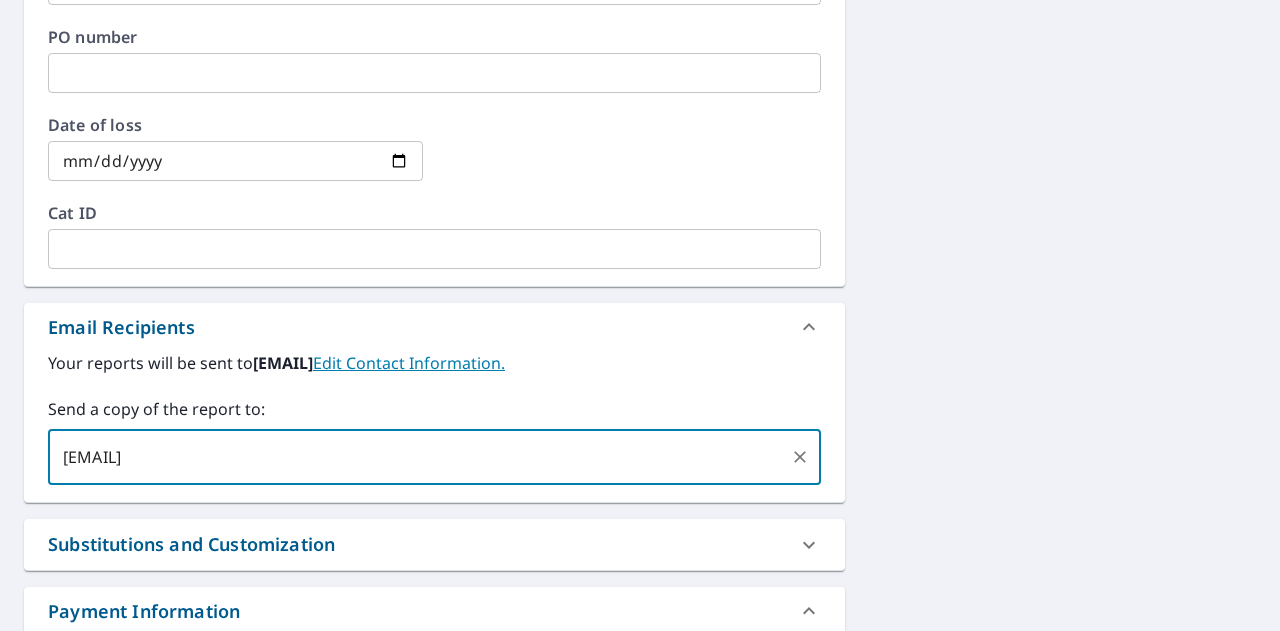 type 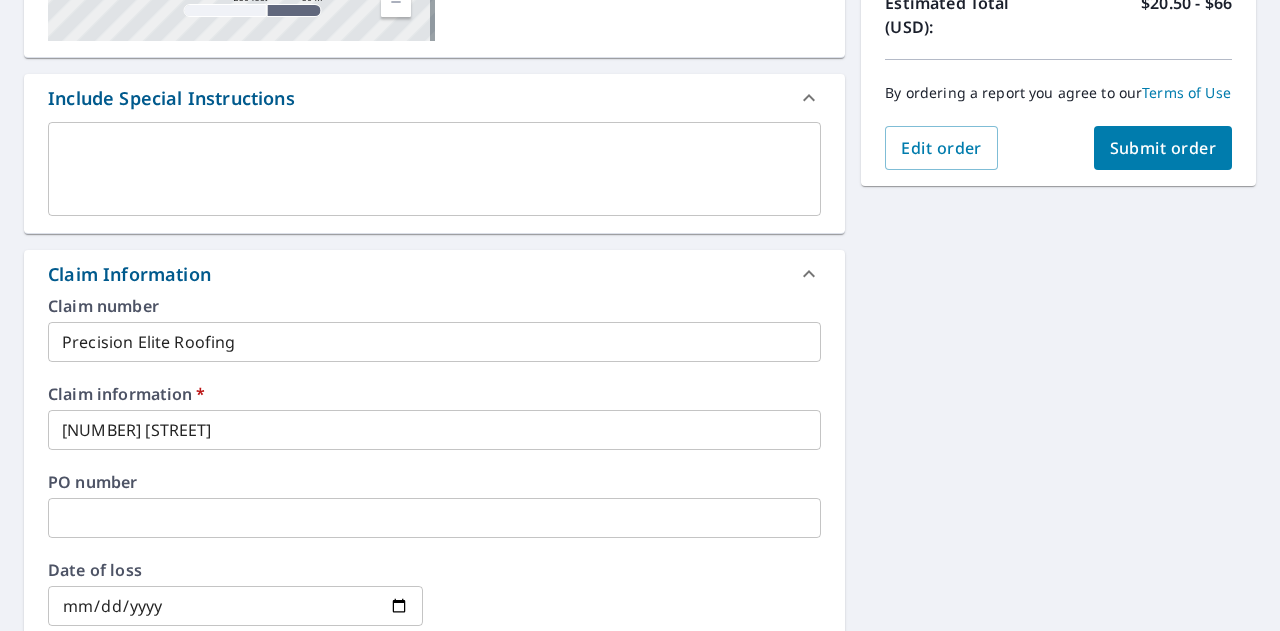 scroll, scrollTop: 427, scrollLeft: 0, axis: vertical 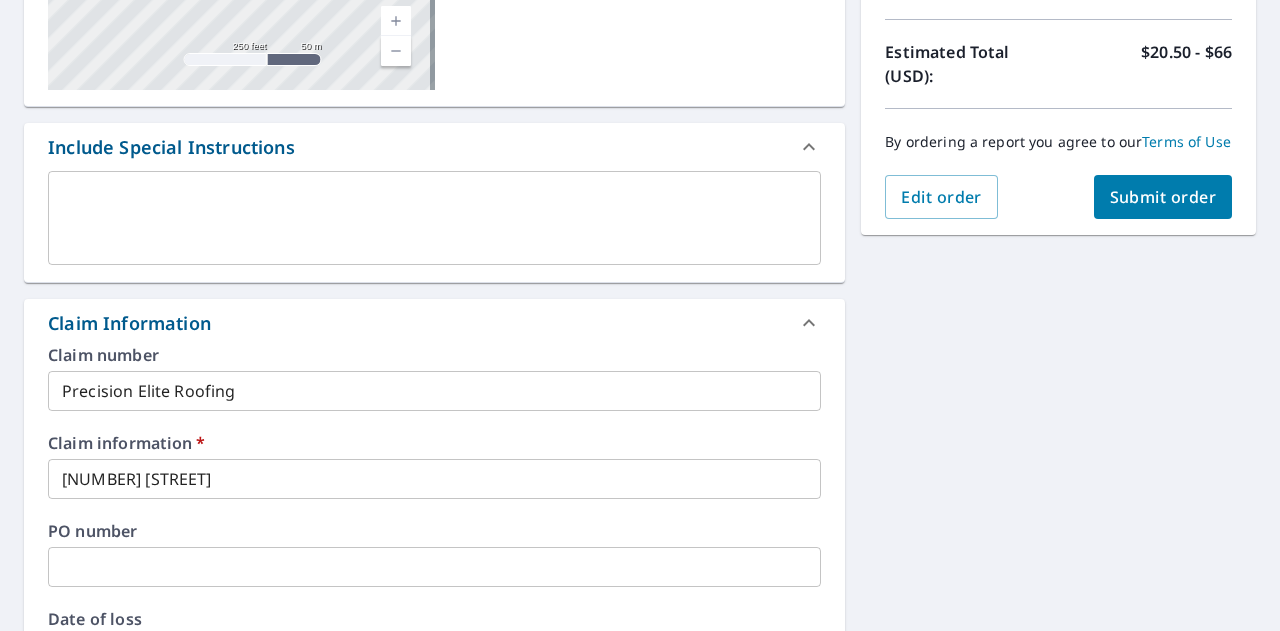 click on "Submit order" at bounding box center (1163, 197) 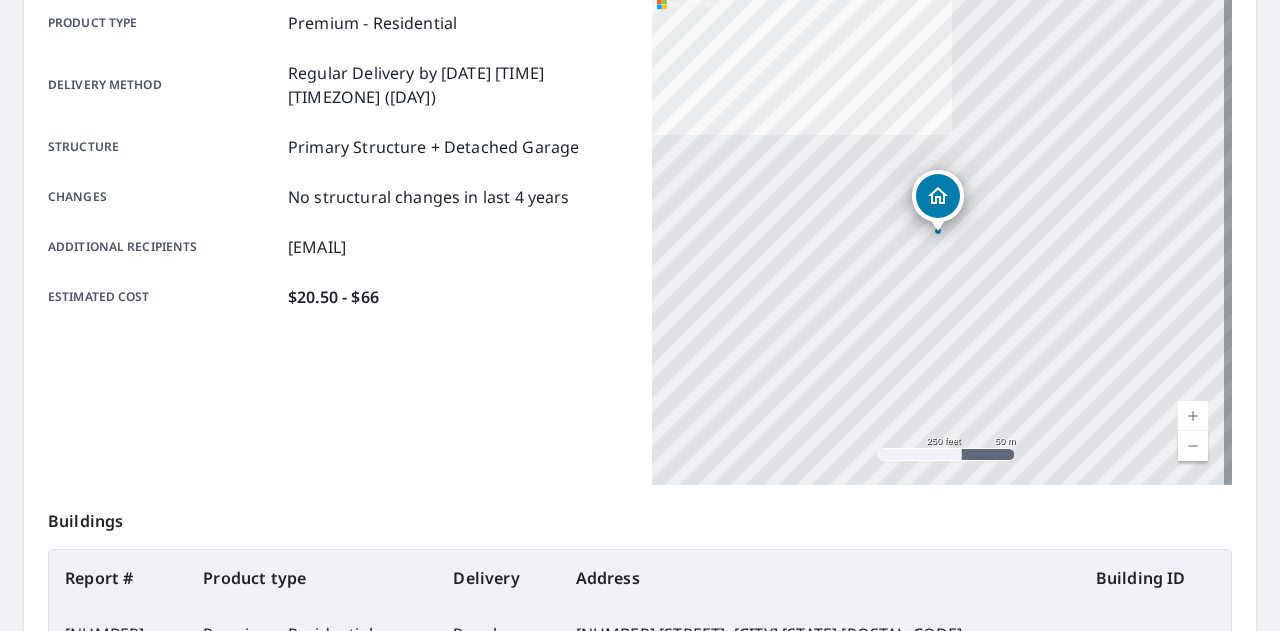 scroll, scrollTop: 0, scrollLeft: 0, axis: both 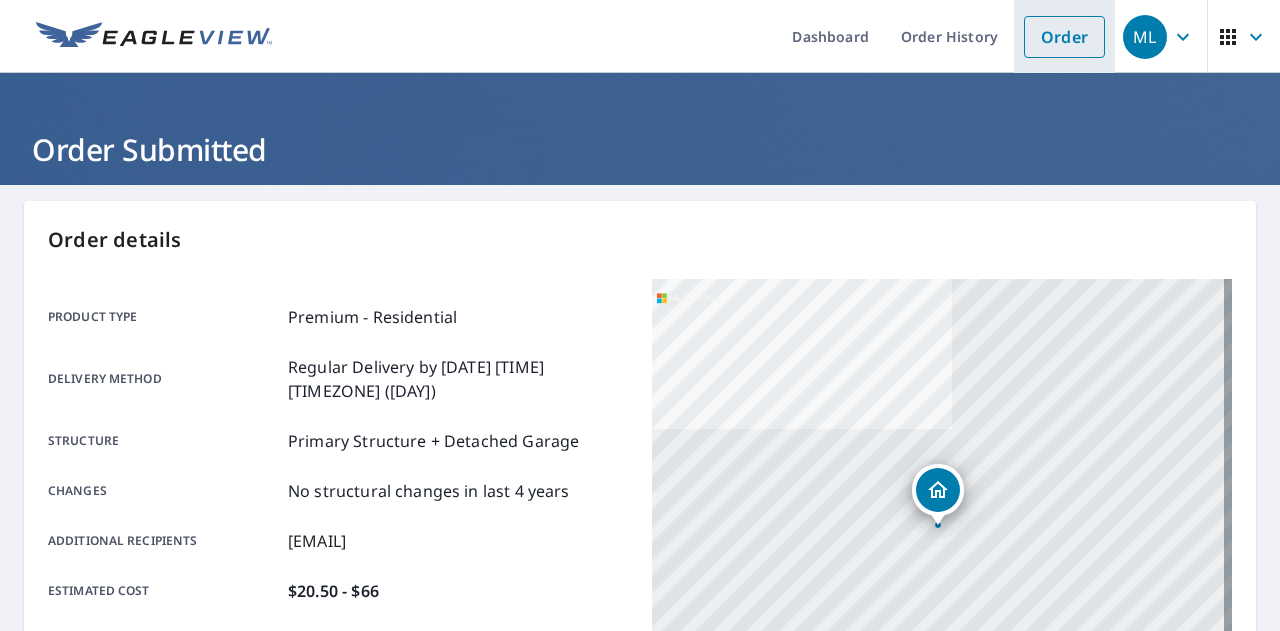 click on "Order" at bounding box center (1064, 37) 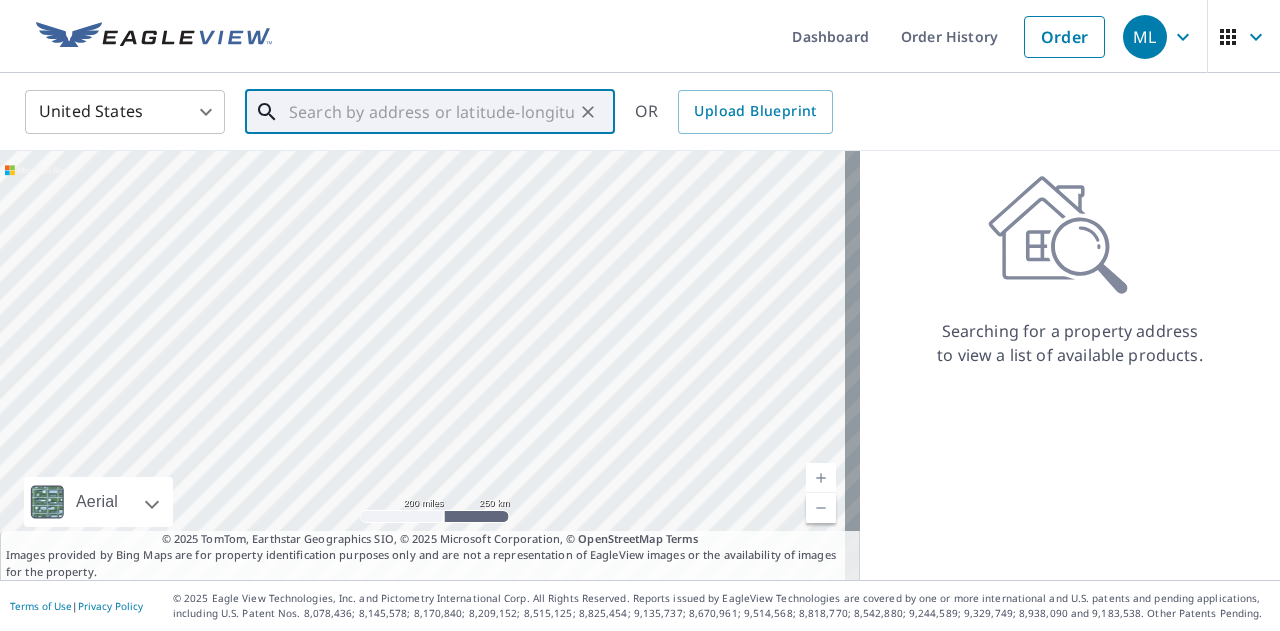 click at bounding box center [431, 112] 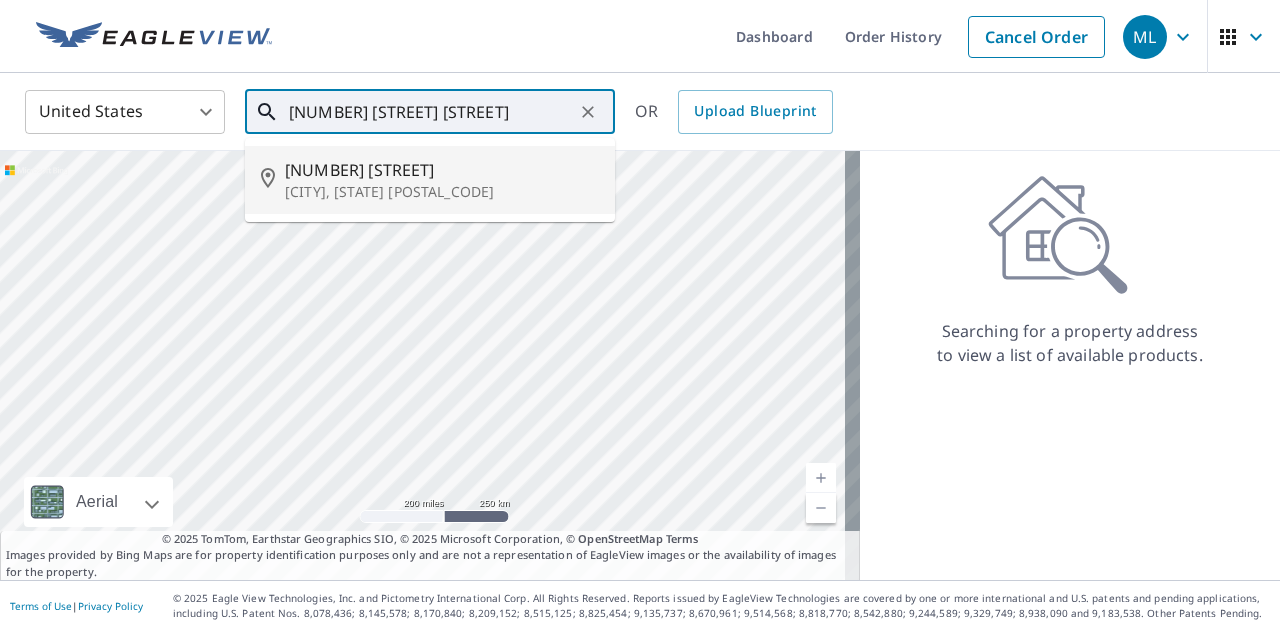 click on "[CITY], [STATE] [POSTAL_CODE]" at bounding box center (442, 192) 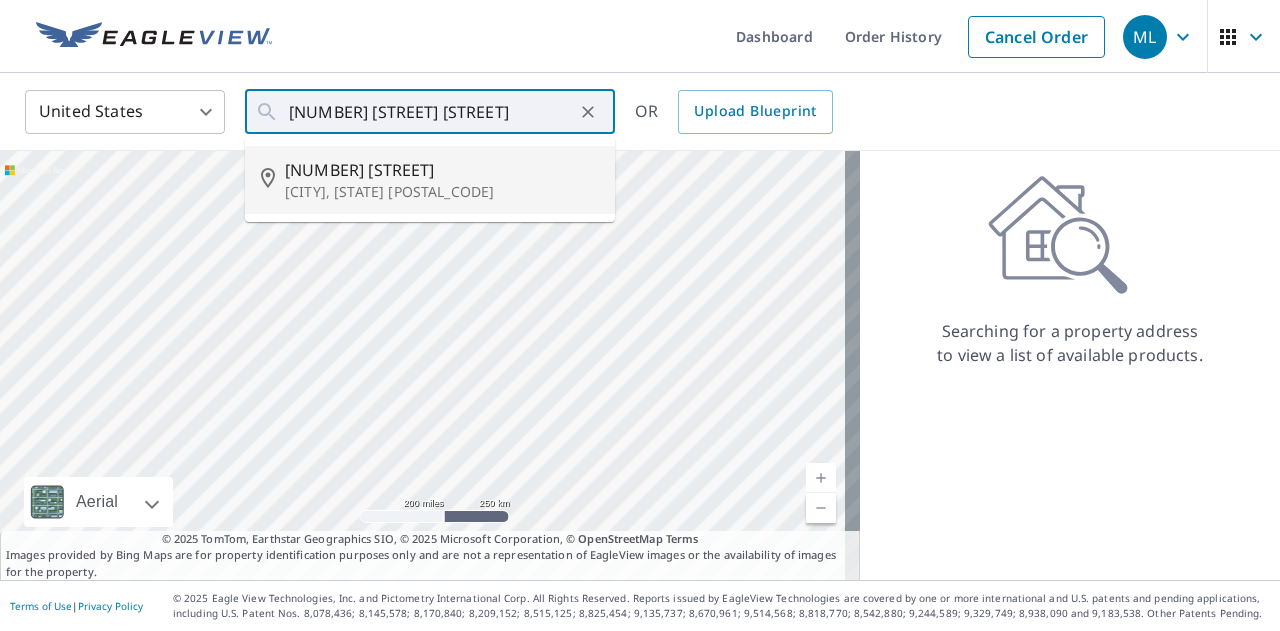 type on "[NUMBER] [STREET], [CITY], [STATE] [POSTAL_CODE]" 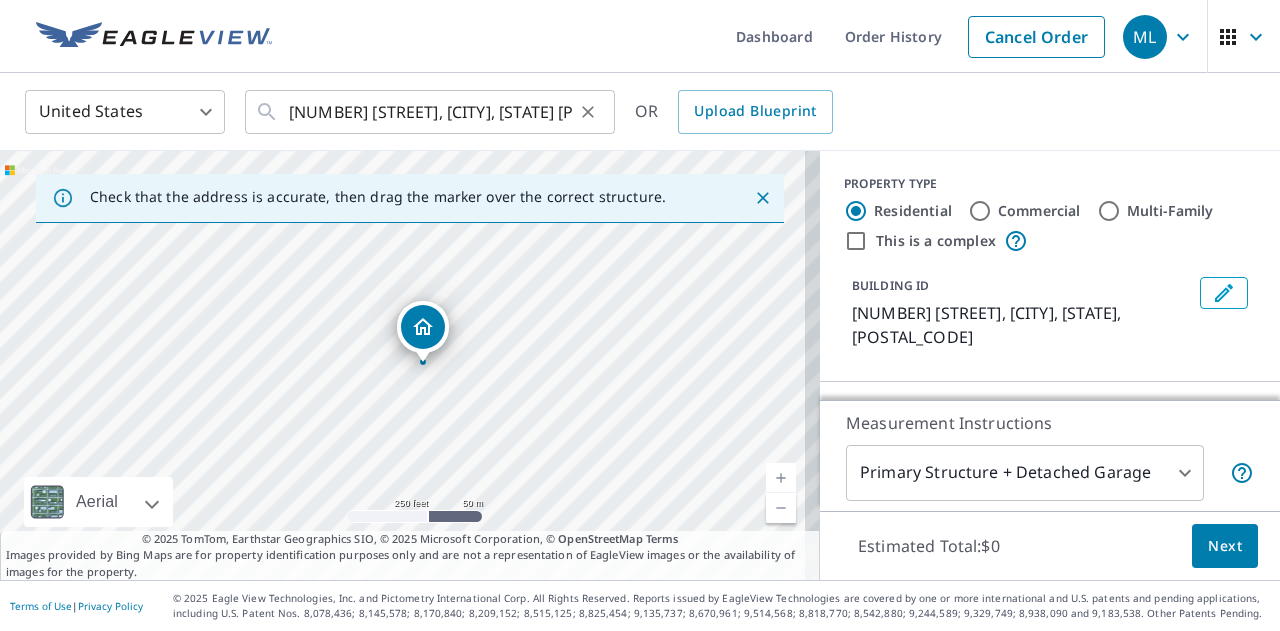 drag, startPoint x: 287, startPoint y: 109, endPoint x: 364, endPoint y: 115, distance: 77.23341 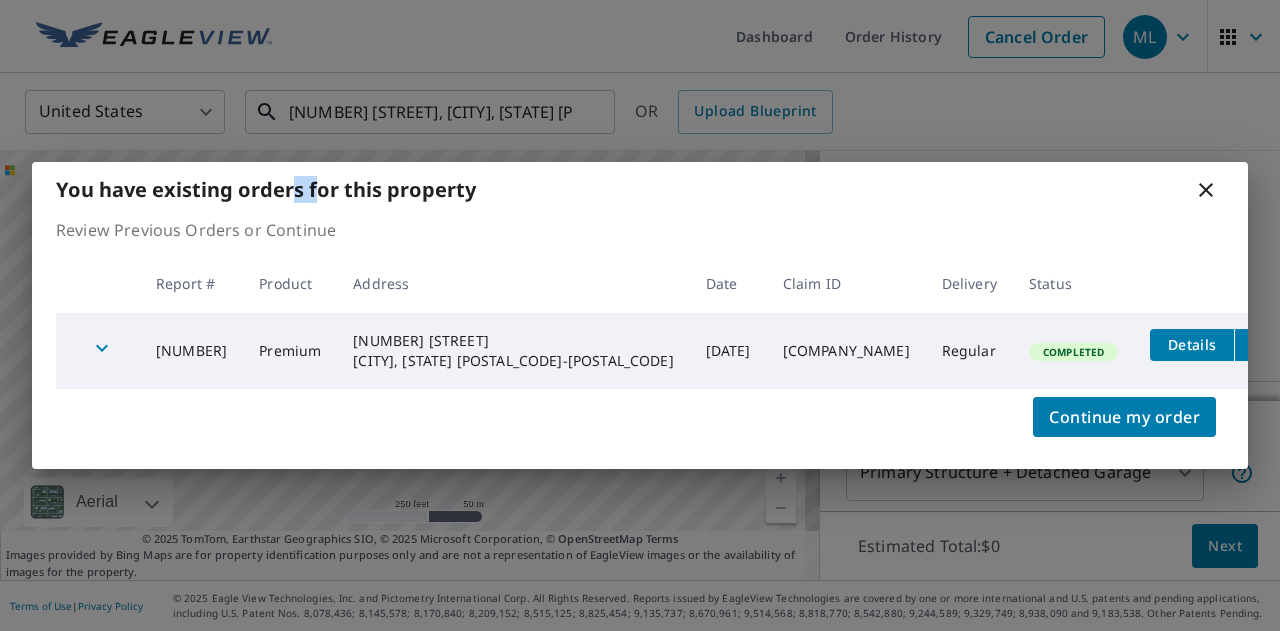 click on "You have existing orders for this property Review Previous Orders or Continue Report #[NUMBER] [PRODUCT] [NUMBER] [STREET]
[CITY], [STATE] [POSTAL_CODE]-[POSTAL_CODE] [DATE] [CITY] [PRODUCT] Completed Details Continue my order" at bounding box center (640, 315) 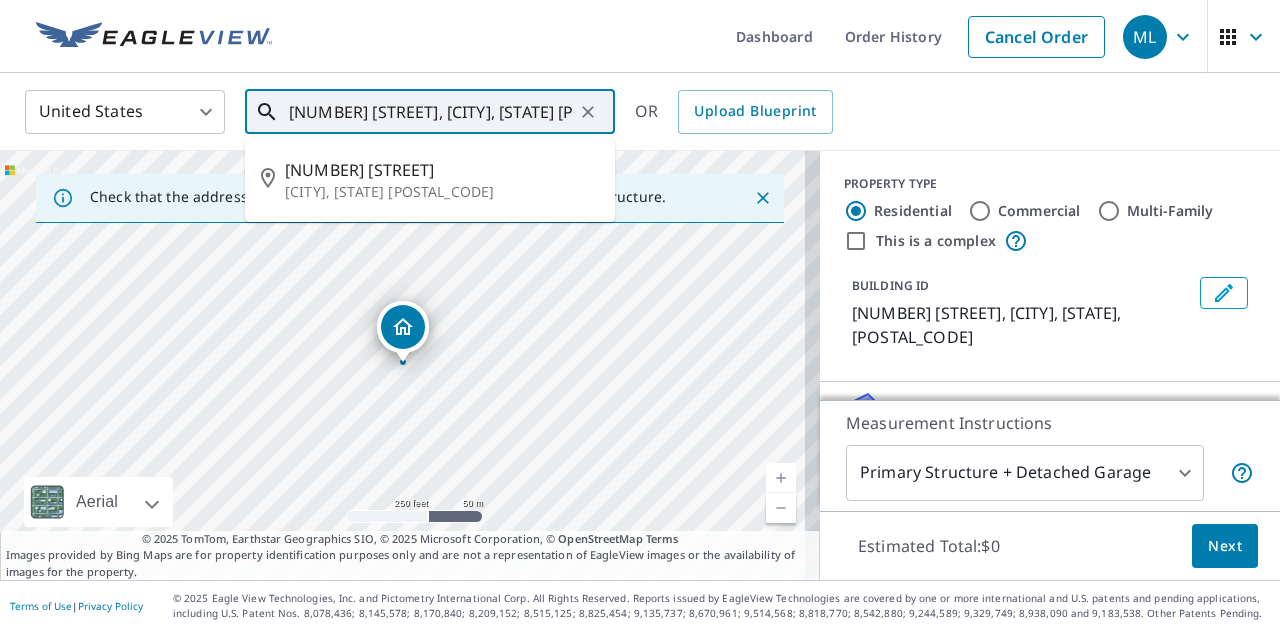 drag, startPoint x: 290, startPoint y: 110, endPoint x: 396, endPoint y: 109, distance: 106.004715 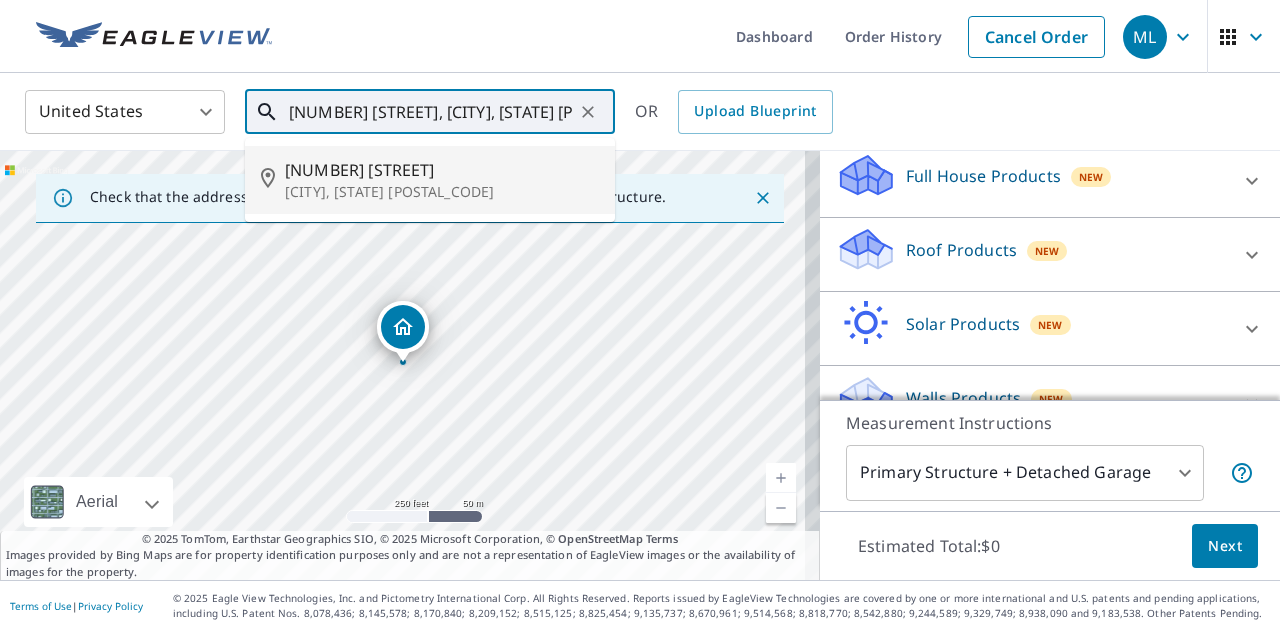 scroll, scrollTop: 247, scrollLeft: 0, axis: vertical 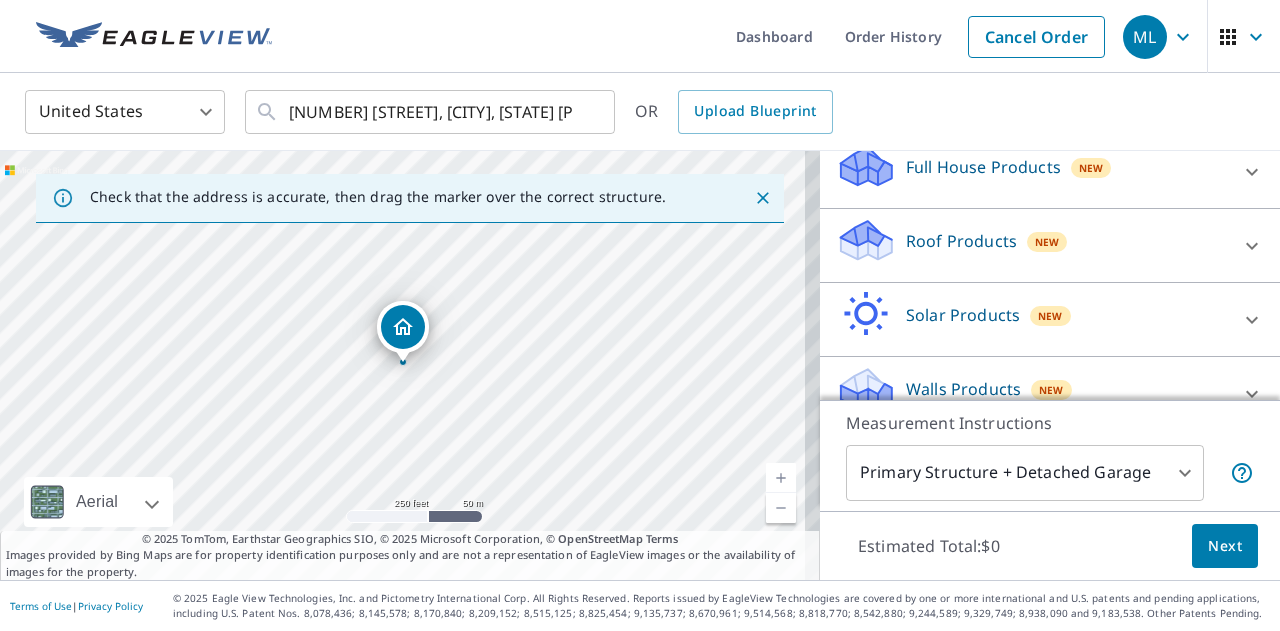 click on "Roof Products New" at bounding box center (1032, 245) 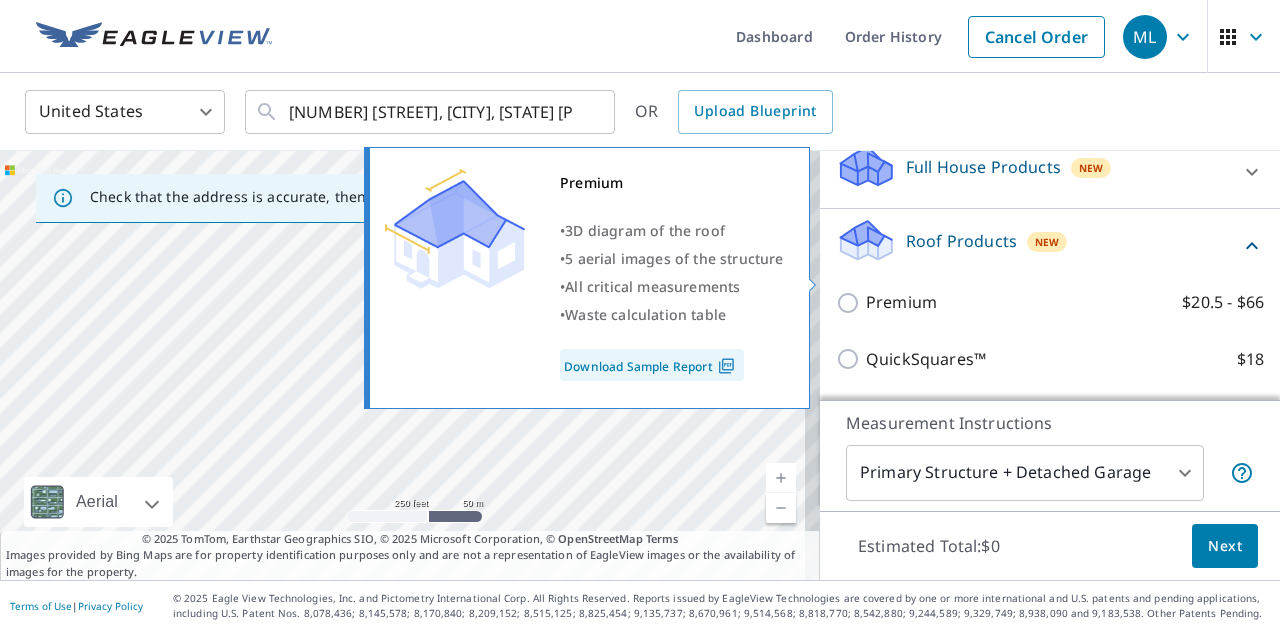 click on "Premium" at bounding box center (901, 302) 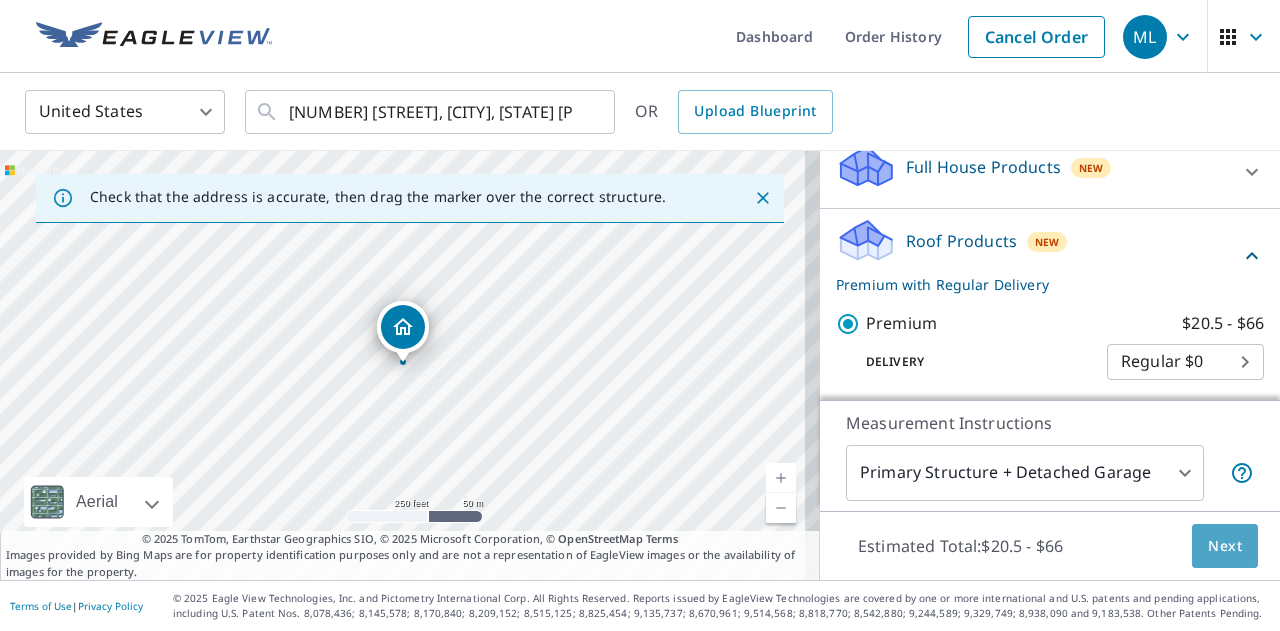 click on "Next" at bounding box center [1225, 546] 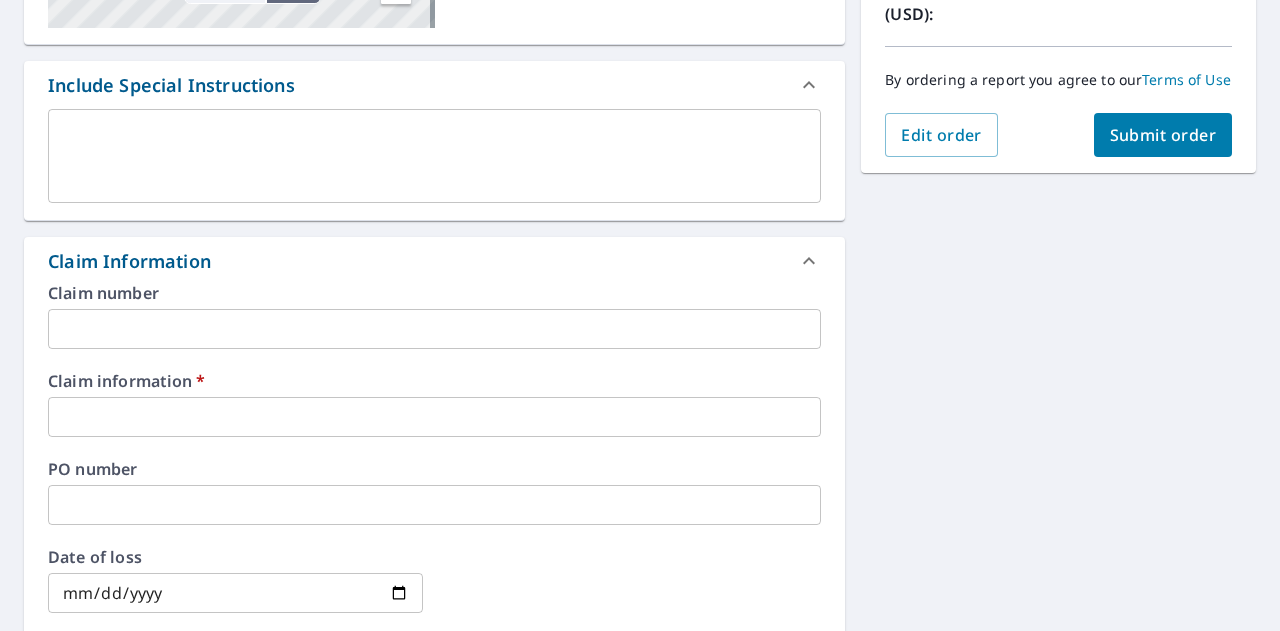 scroll, scrollTop: 491, scrollLeft: 0, axis: vertical 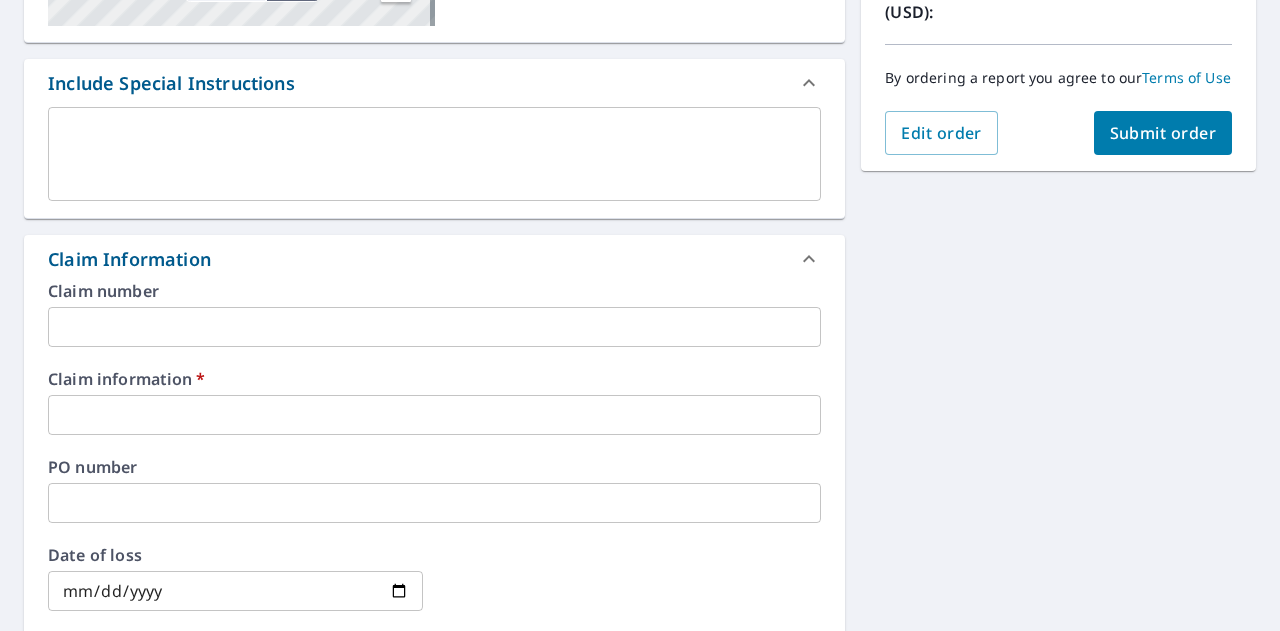 paste on "[NUMBER] [STREET]" 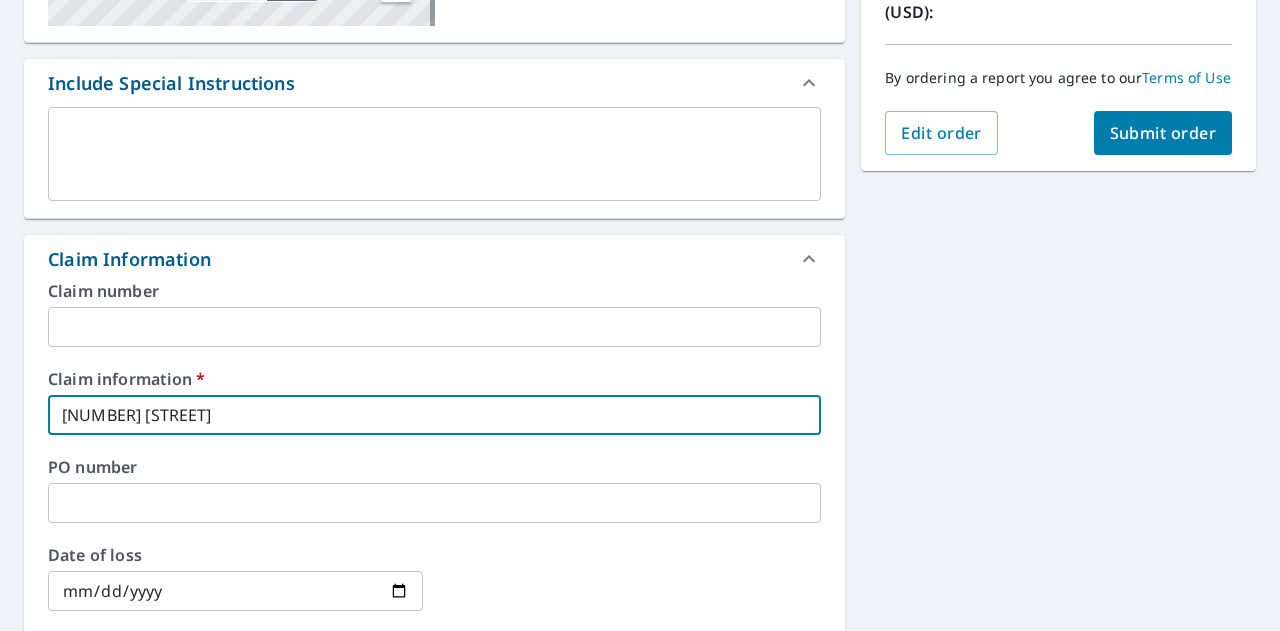 click on "[NUMBER] [STREET]" at bounding box center [434, 415] 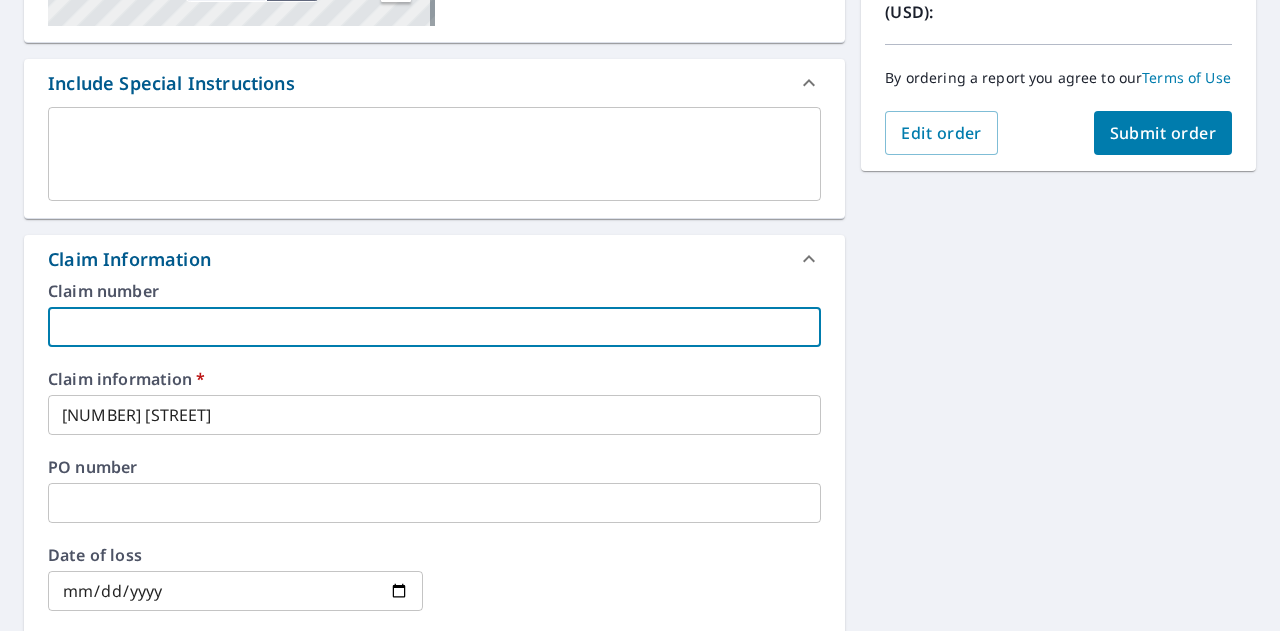click at bounding box center (434, 327) 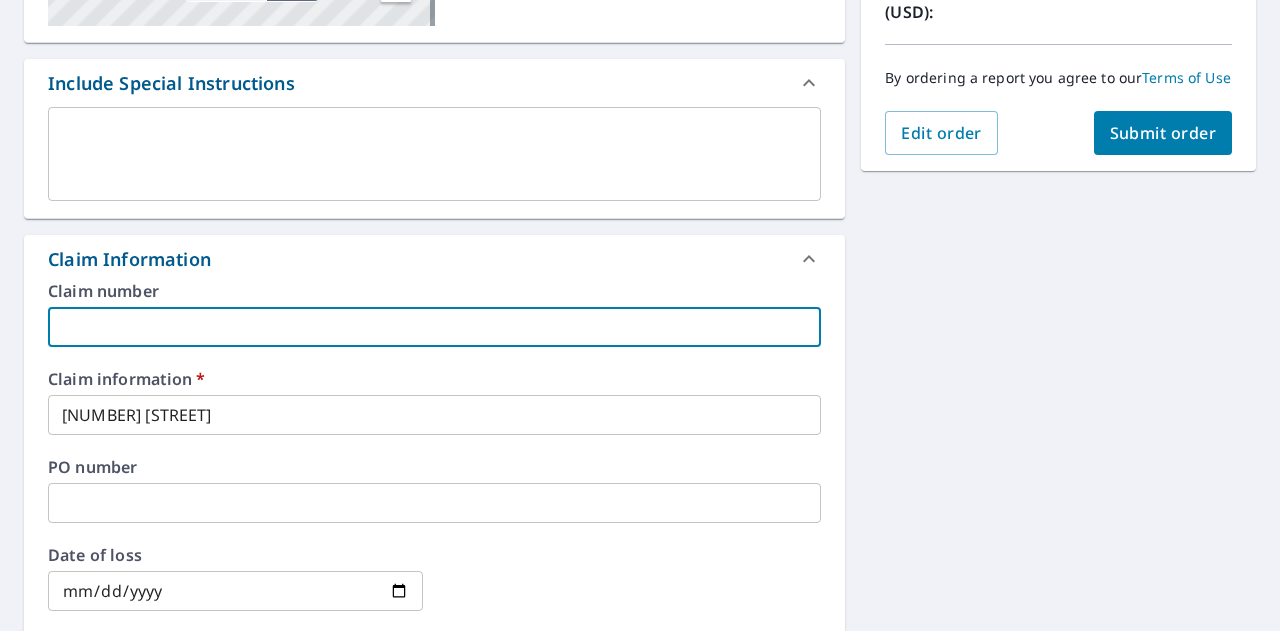 type on "Precision Elite Roofing" 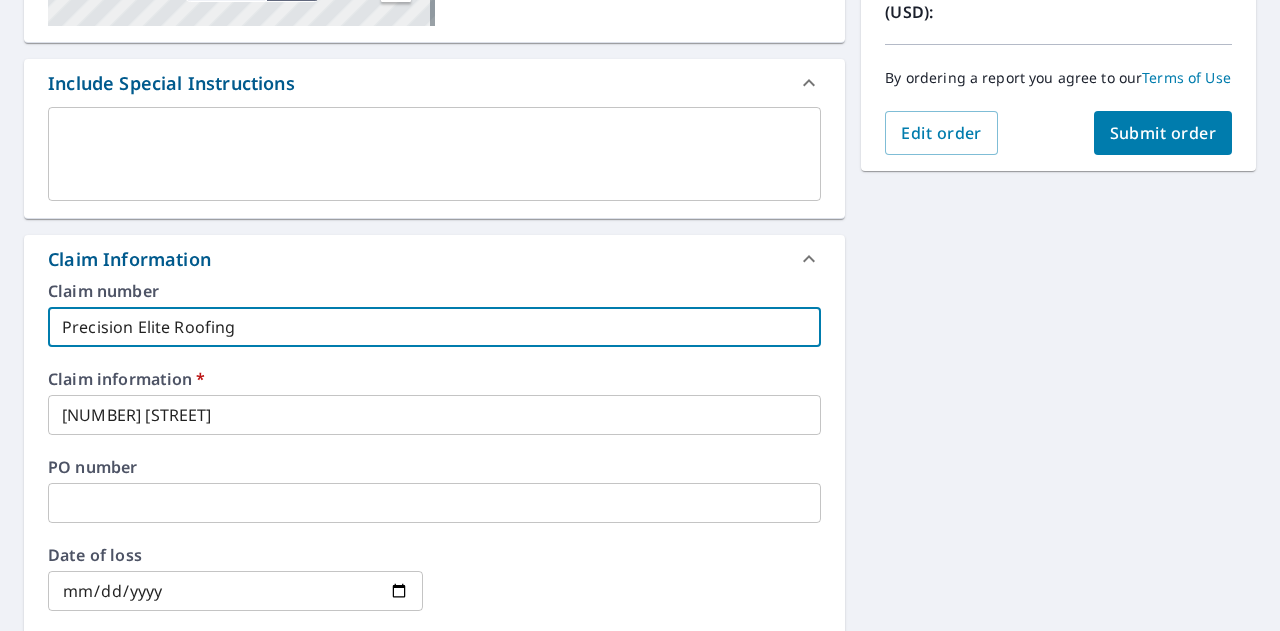 checkbox on "true" 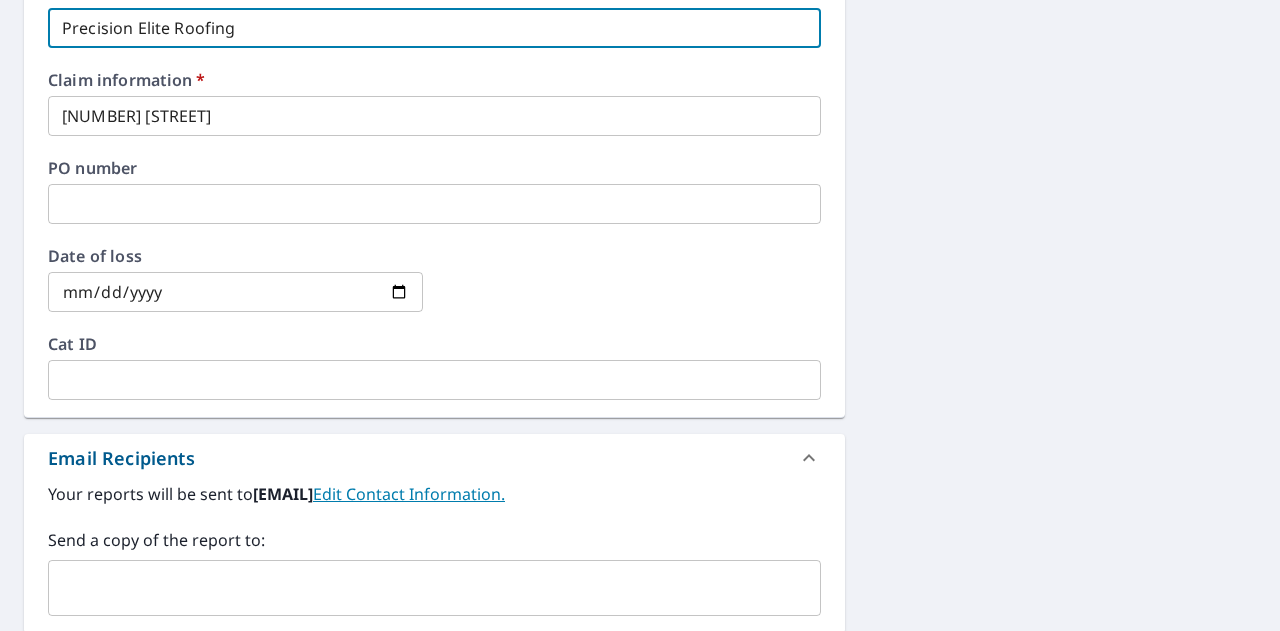 scroll, scrollTop: 819, scrollLeft: 0, axis: vertical 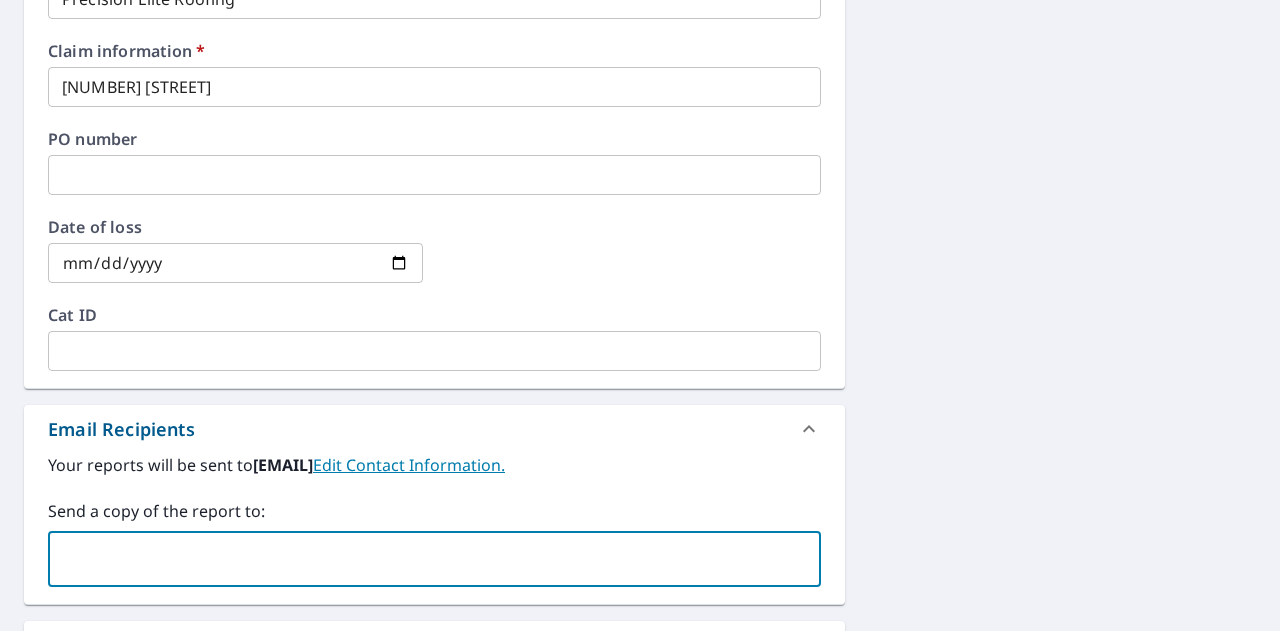 click at bounding box center [419, 559] 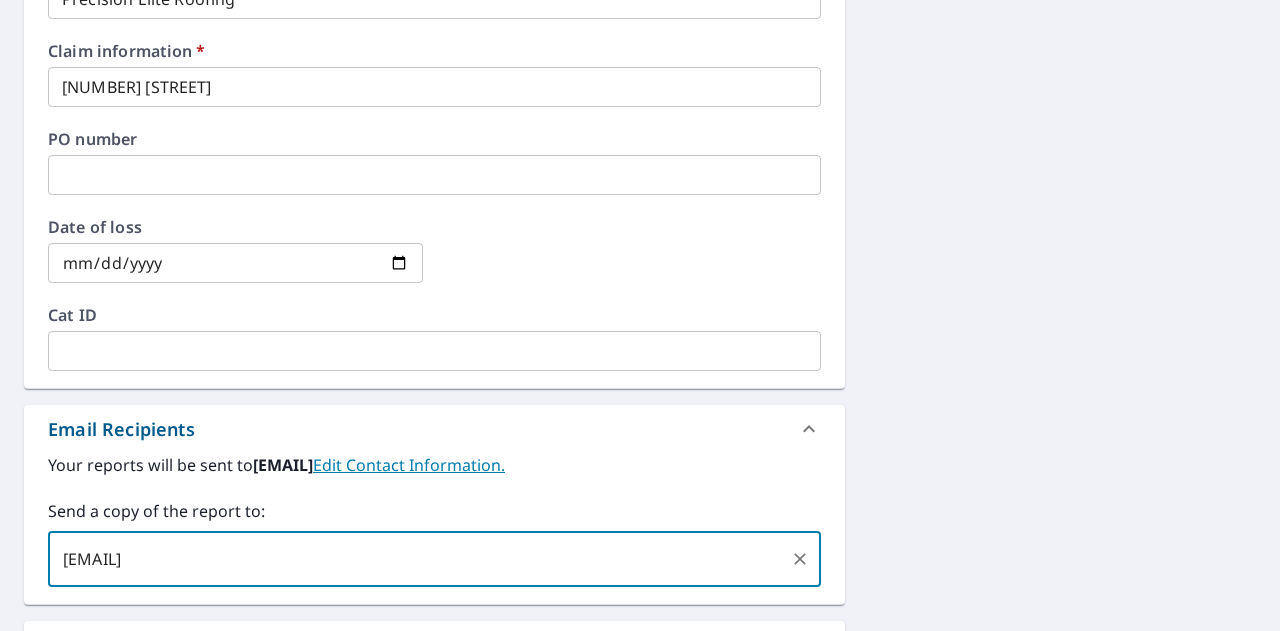 type on "[EMAIL]" 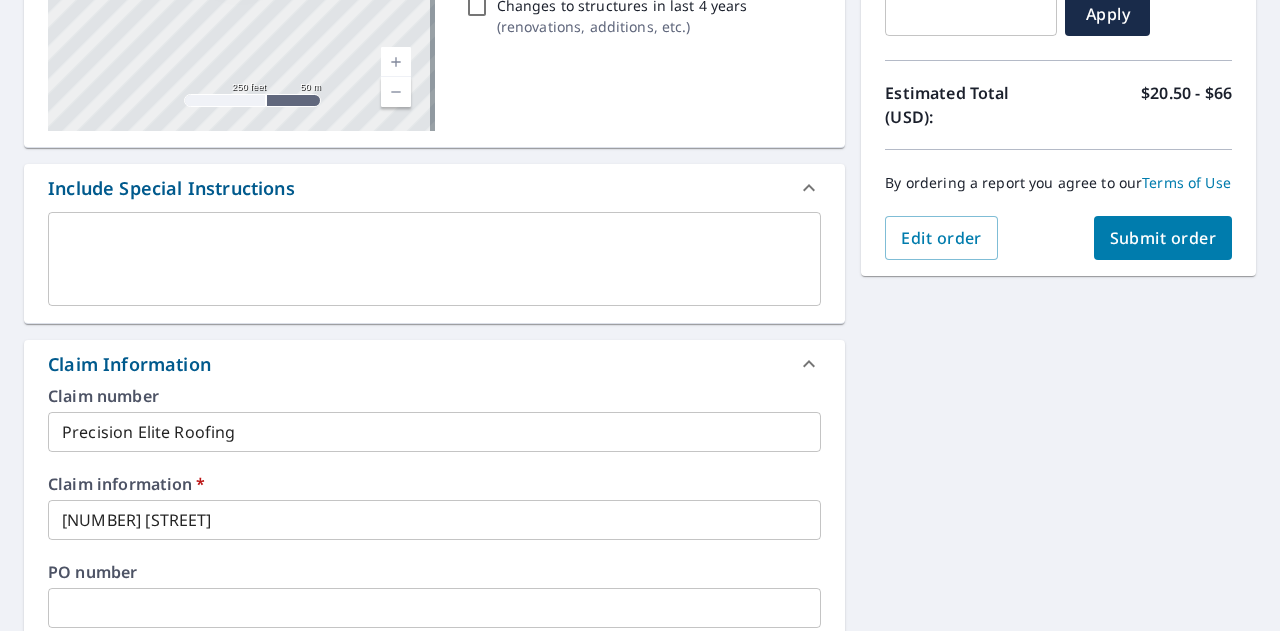scroll, scrollTop: 383, scrollLeft: 0, axis: vertical 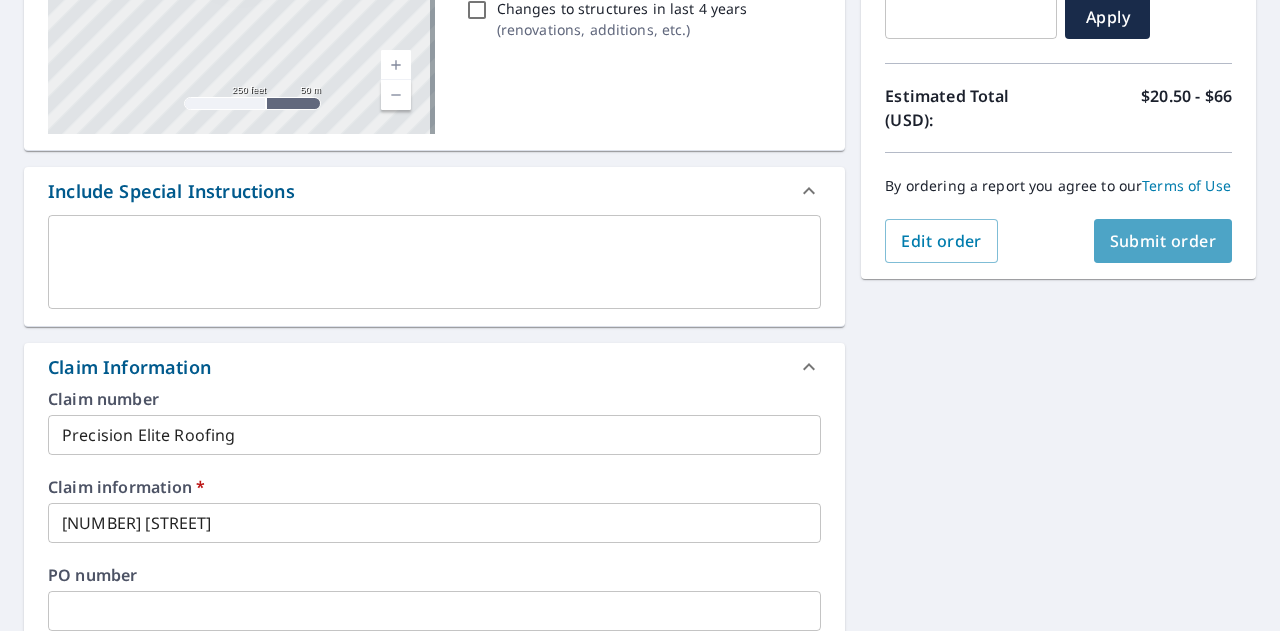 click on "Submit order" at bounding box center [1163, 241] 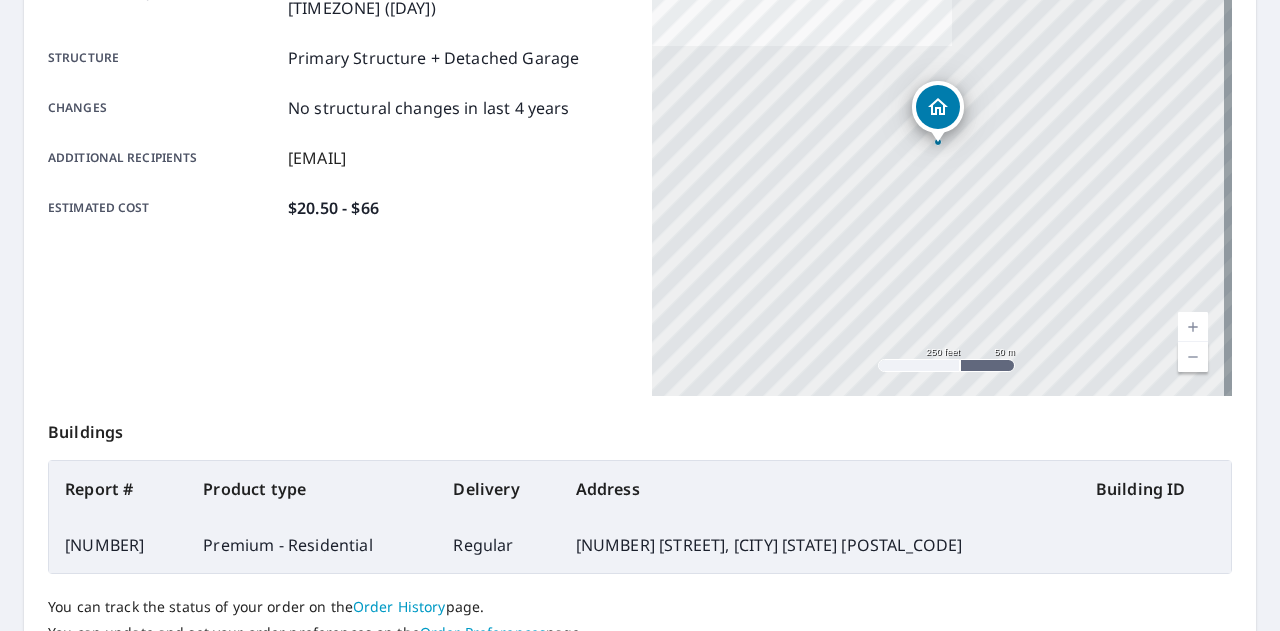 scroll, scrollTop: 0, scrollLeft: 0, axis: both 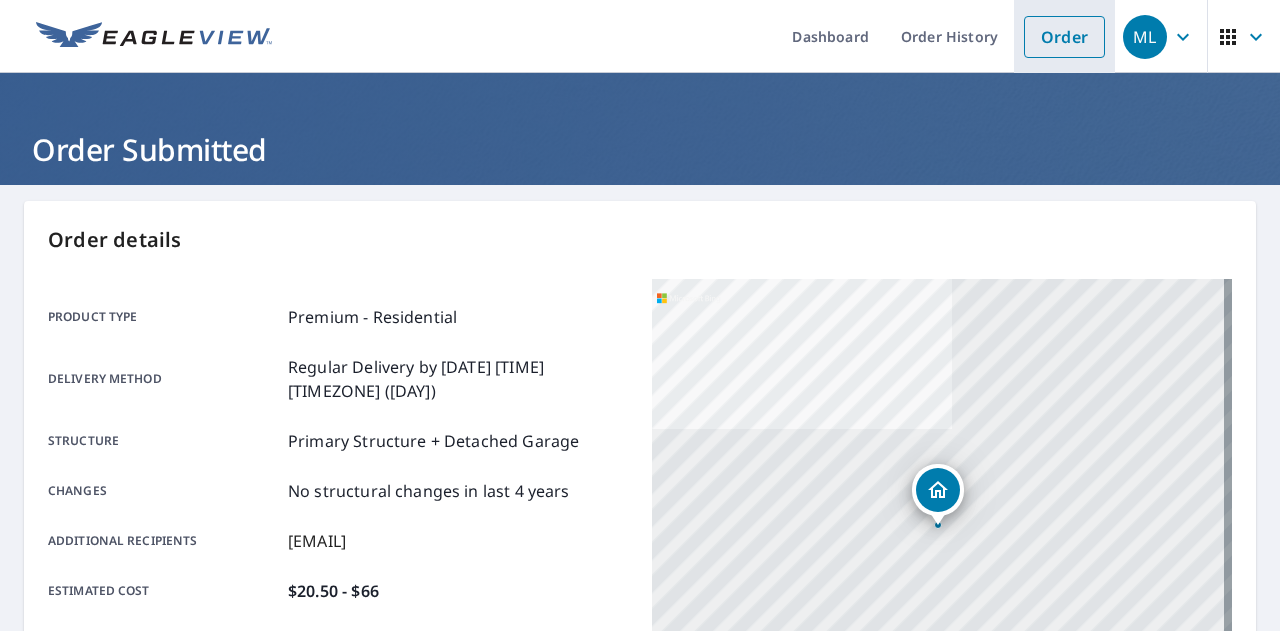 click on "Order" at bounding box center (1064, 37) 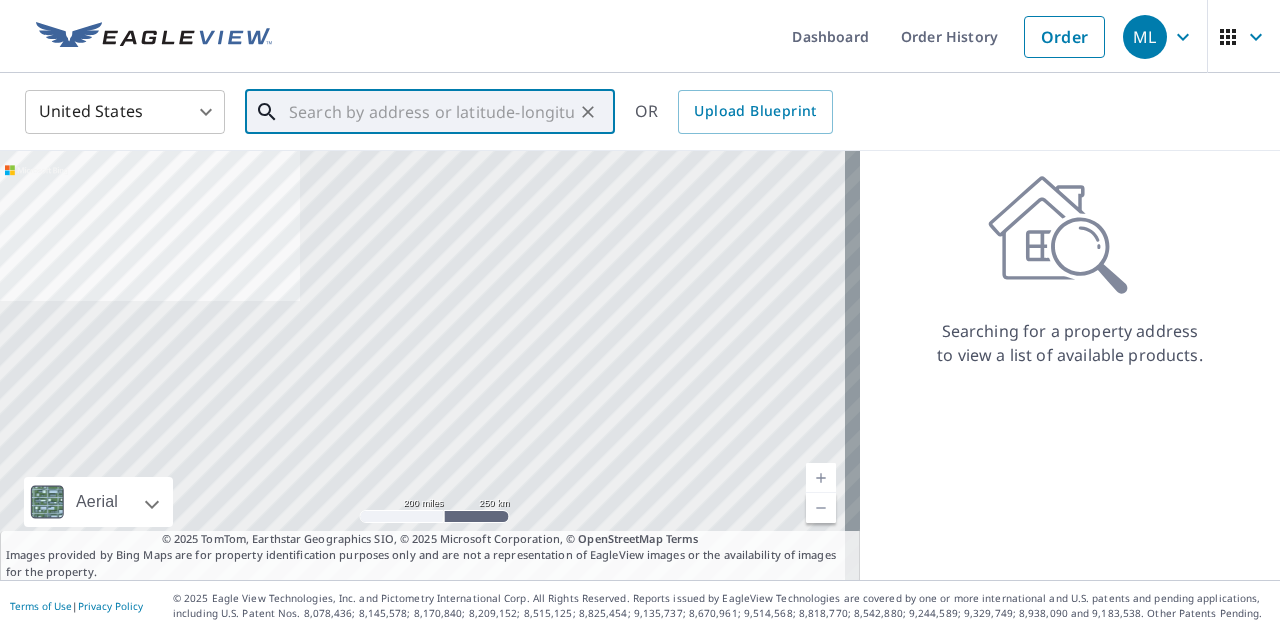 click at bounding box center (431, 112) 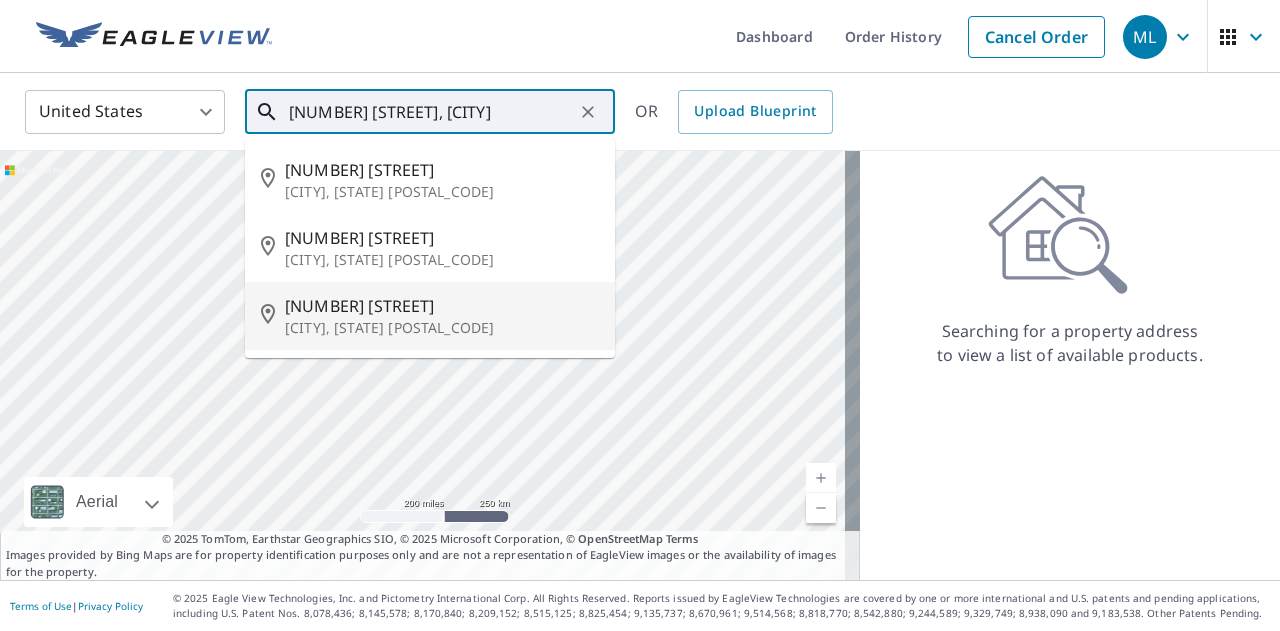 click on "[NUMBER] [STREET]" at bounding box center [442, 306] 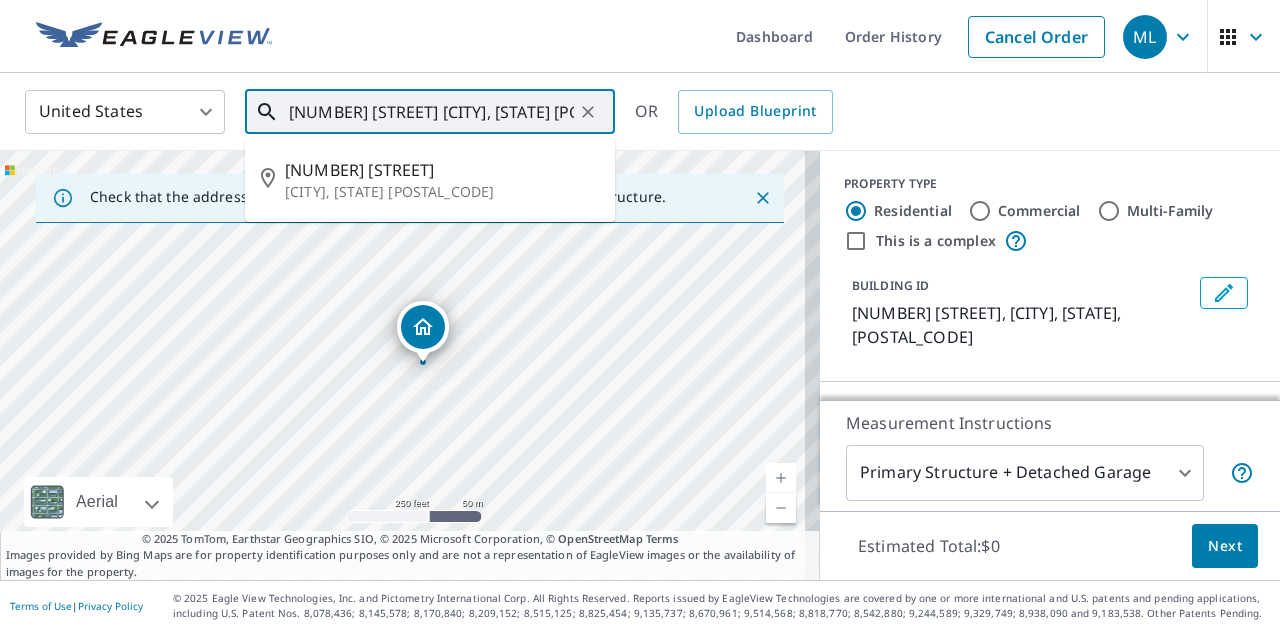 drag, startPoint x: 292, startPoint y: 108, endPoint x: 433, endPoint y: 111, distance: 141.0319 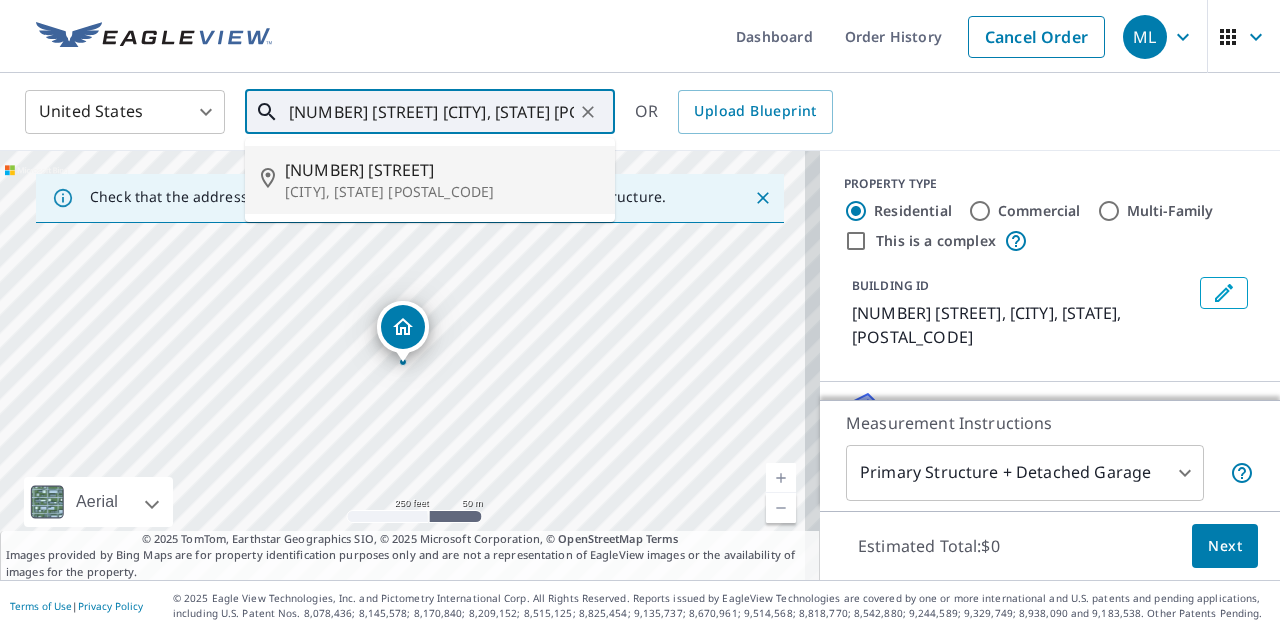 click on "[NUMBER] [STREET]" at bounding box center [442, 170] 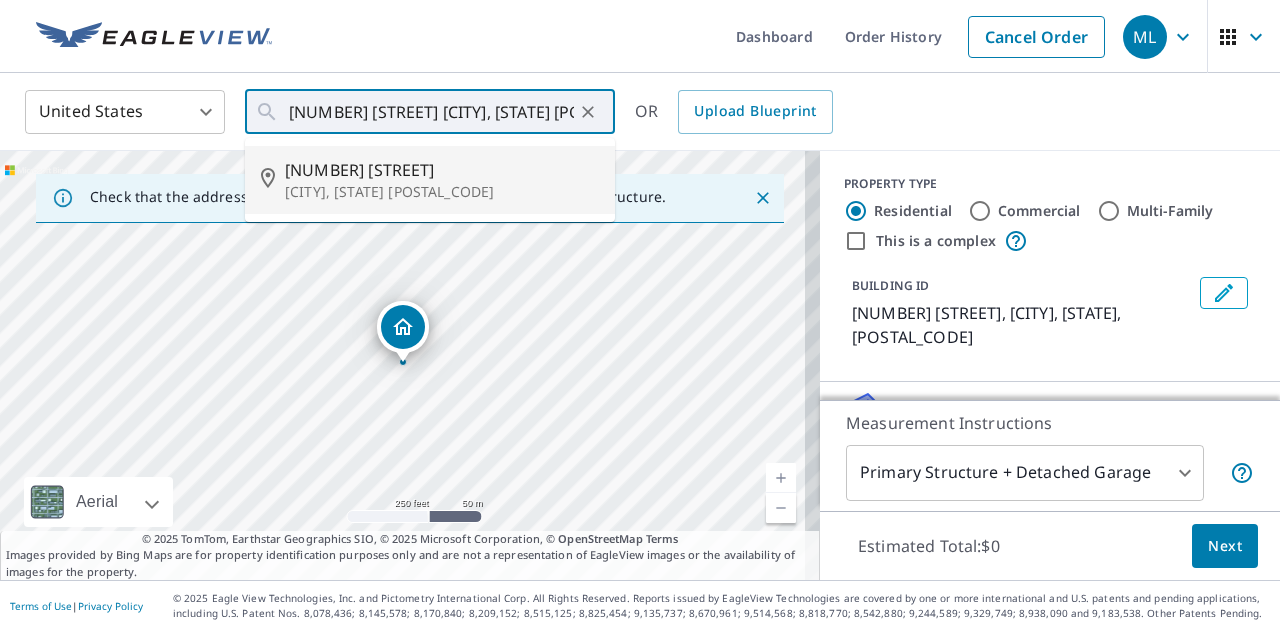 type on "[NUMBER] [STREET] [CITY], [STATE] [POSTAL_CODE]" 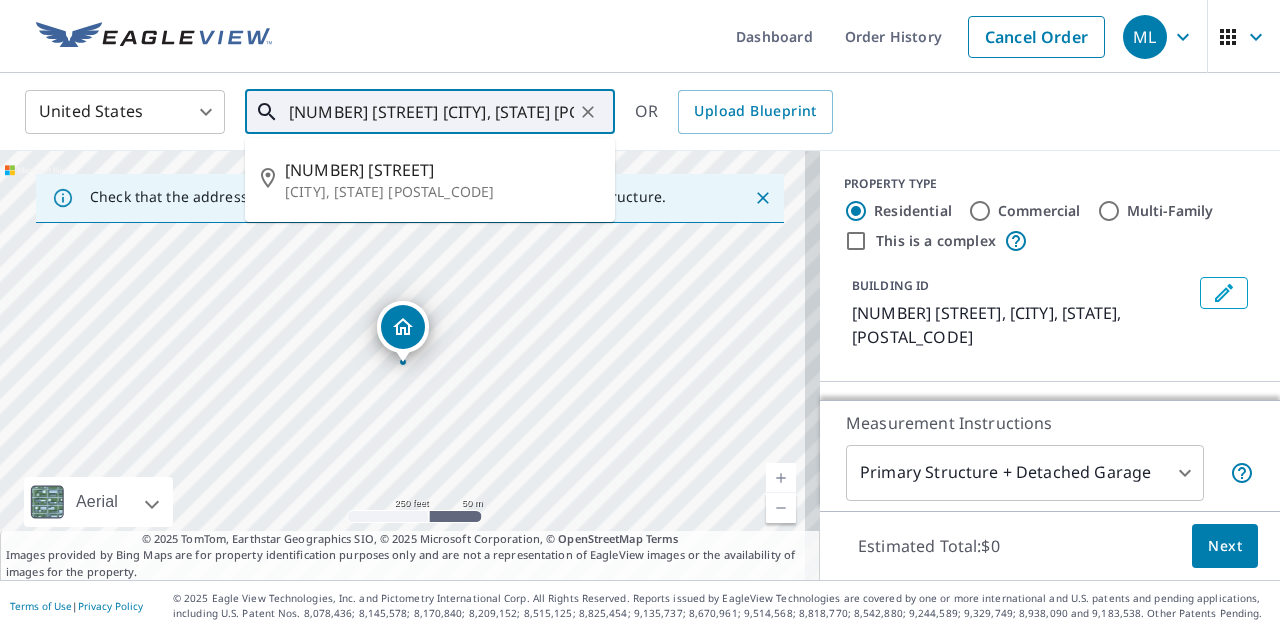 drag, startPoint x: 292, startPoint y: 118, endPoint x: 438, endPoint y: 119, distance: 146.00342 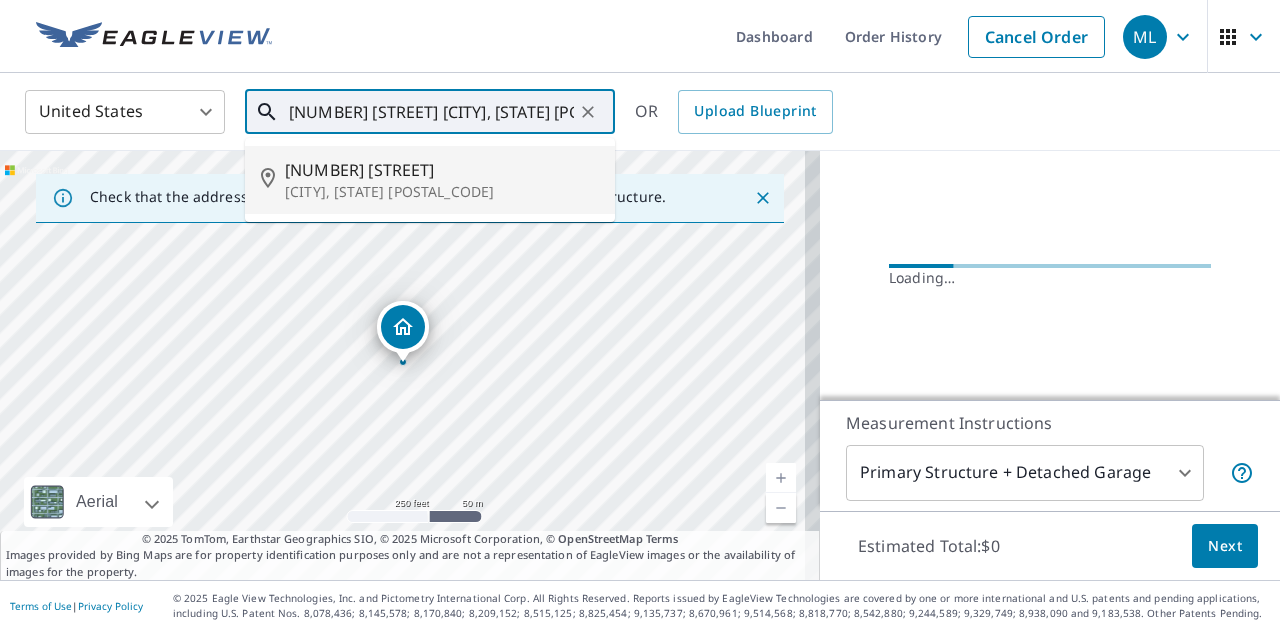 scroll, scrollTop: 251, scrollLeft: 0, axis: vertical 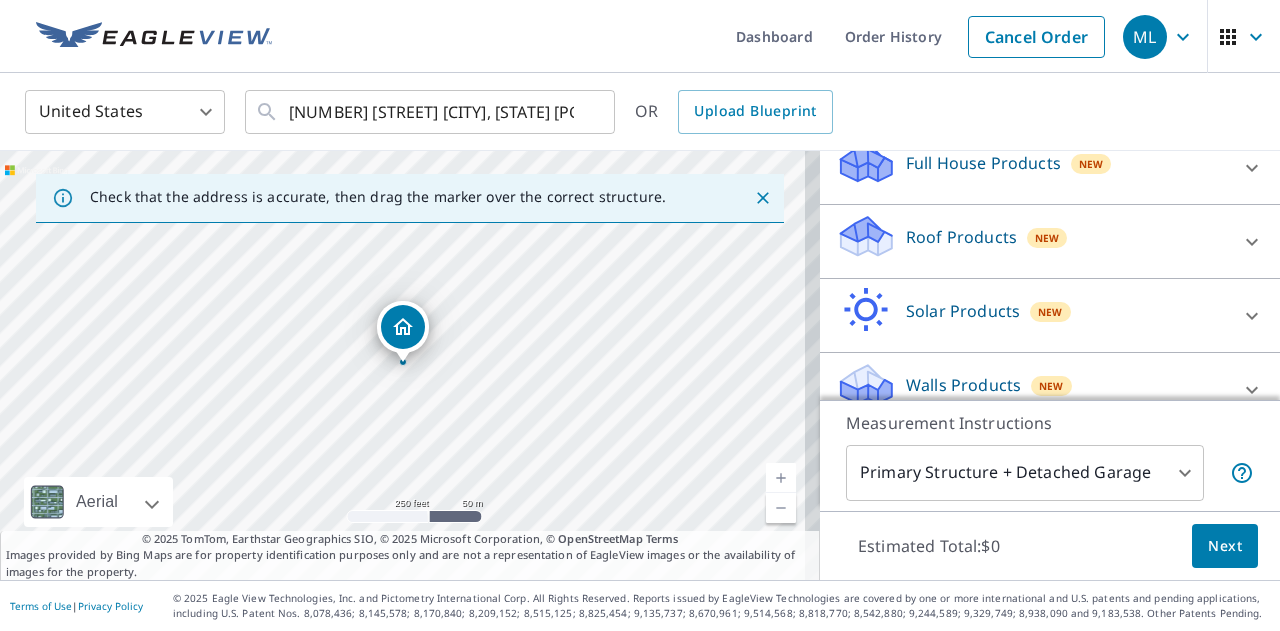 click on "Roof Products" at bounding box center [961, 237] 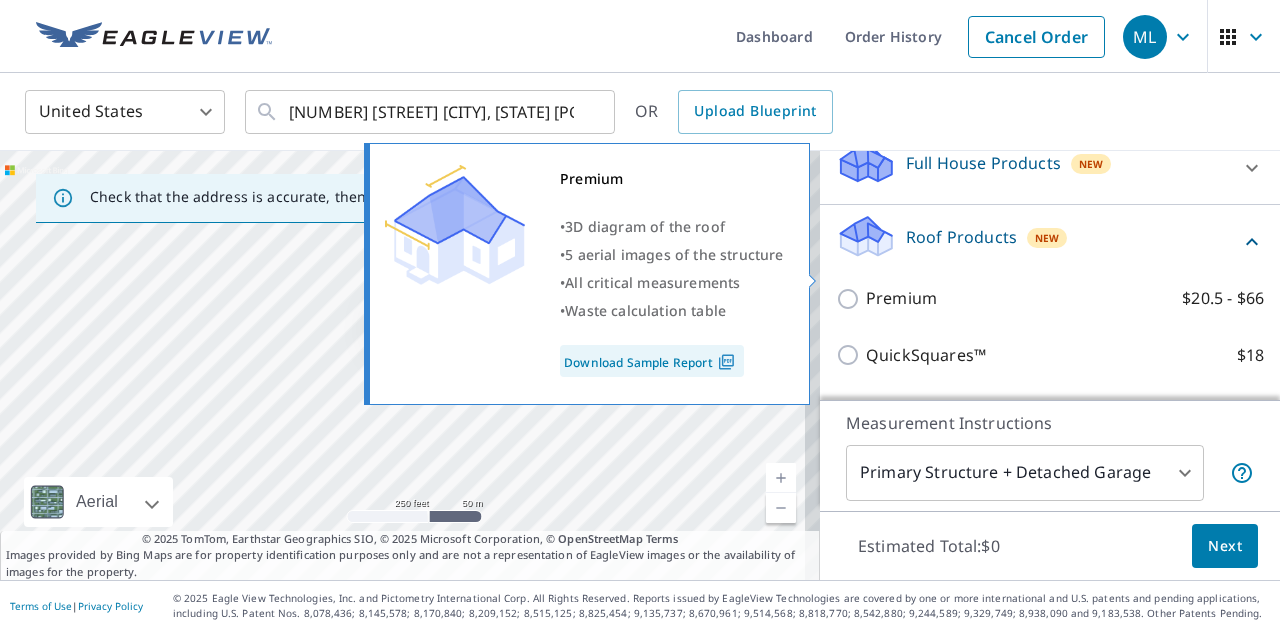 click on "Premium" at bounding box center [901, 298] 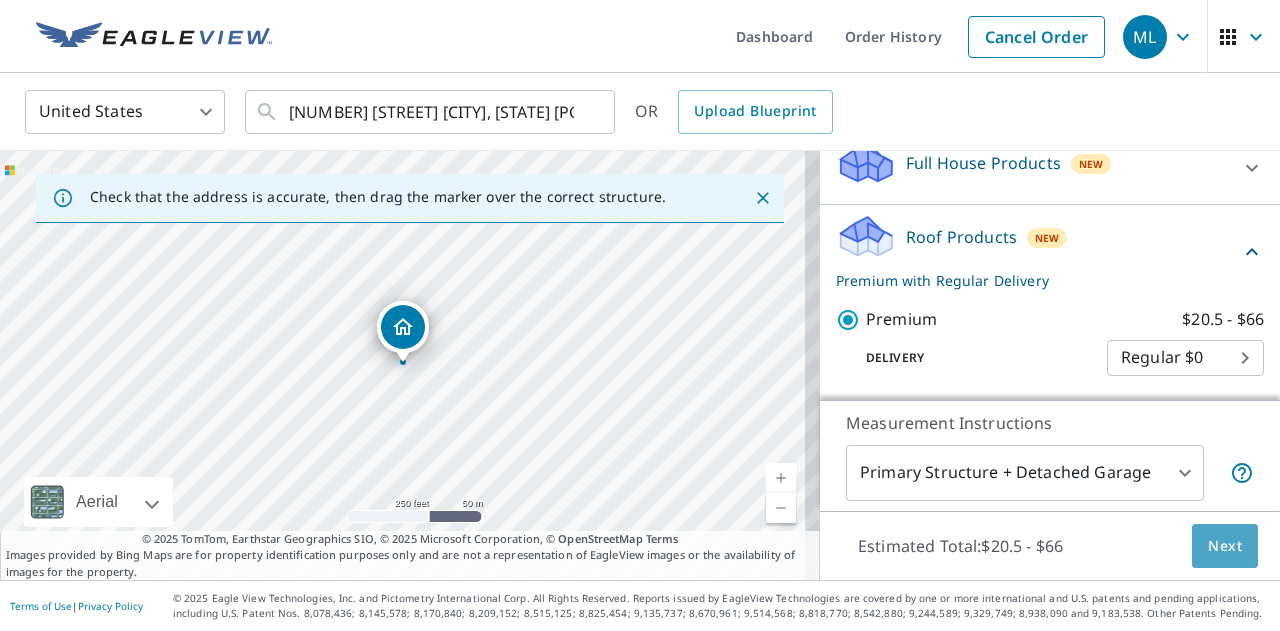 click on "Next" at bounding box center [1225, 546] 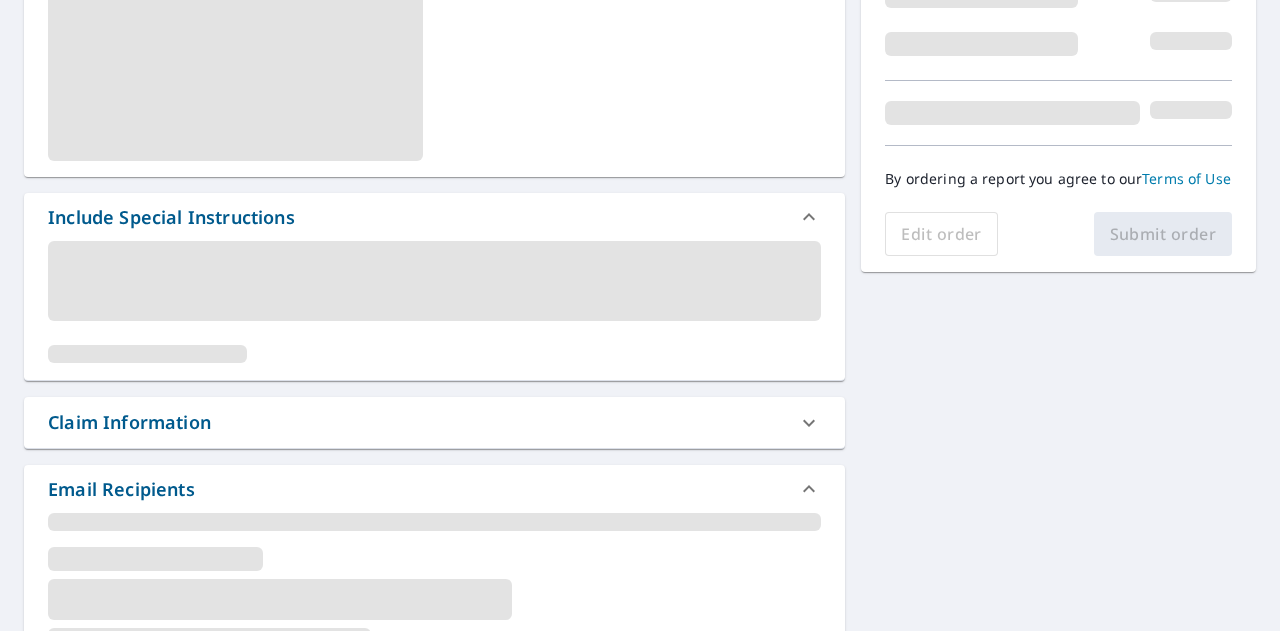 scroll, scrollTop: 458, scrollLeft: 0, axis: vertical 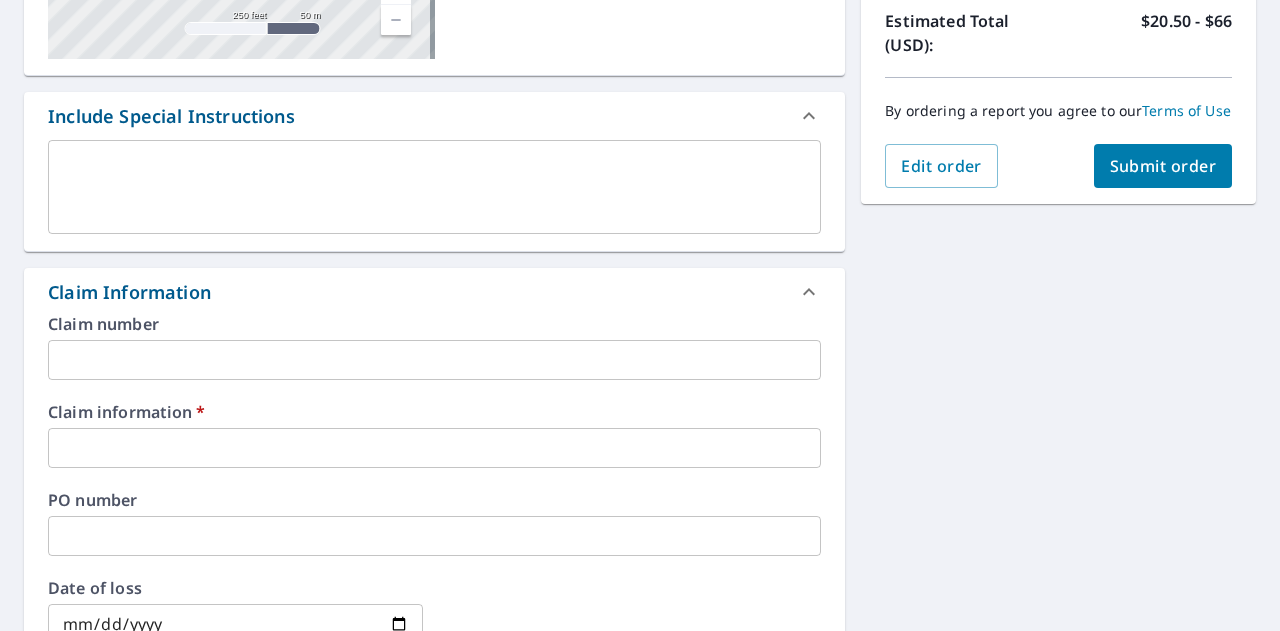 paste on "[NUMBER] [STREET]" 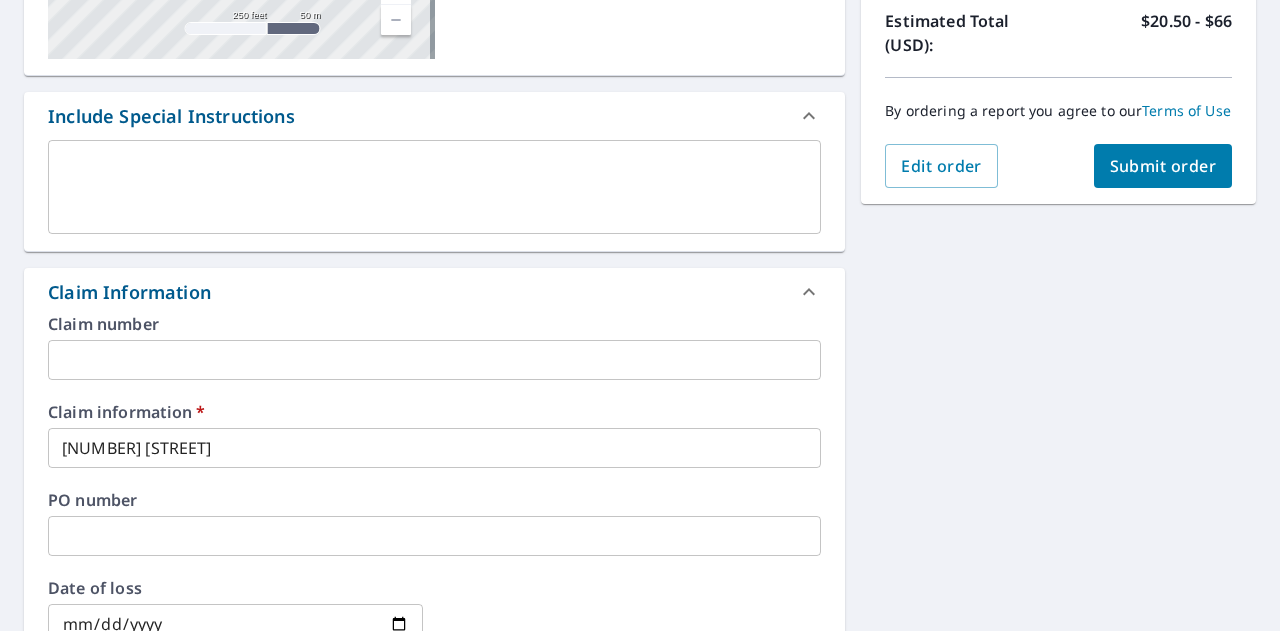 click on "[NUMBER] [STREET]" at bounding box center [434, 448] 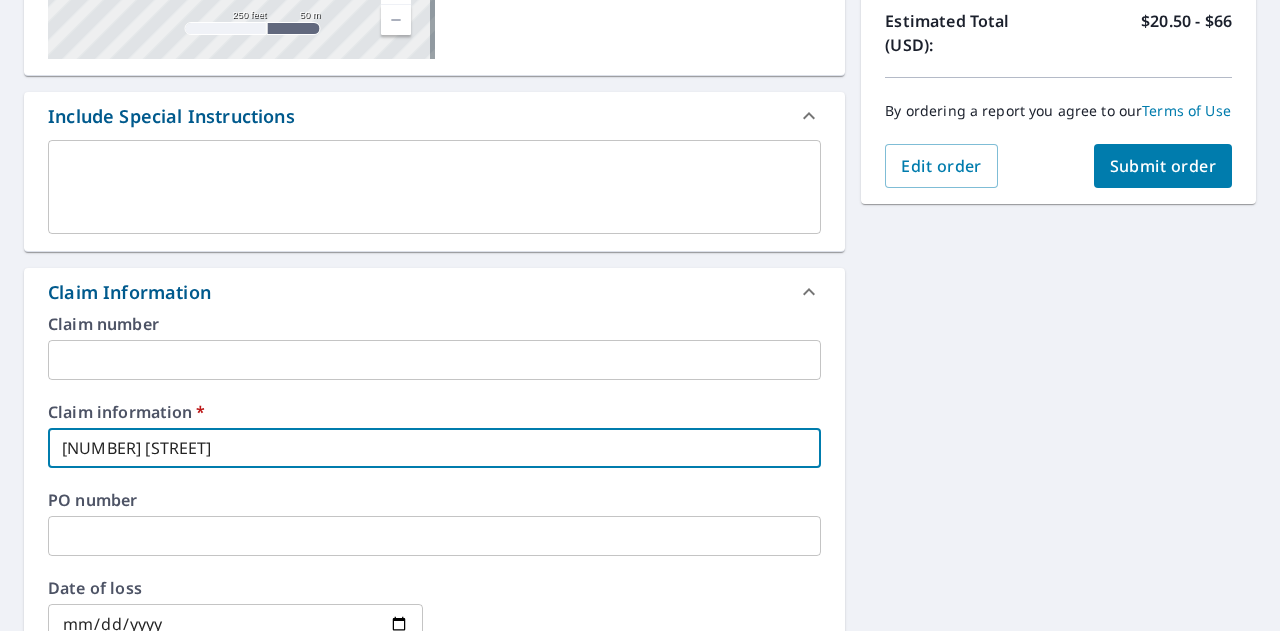 type on "[NUMBER] [STREET]" 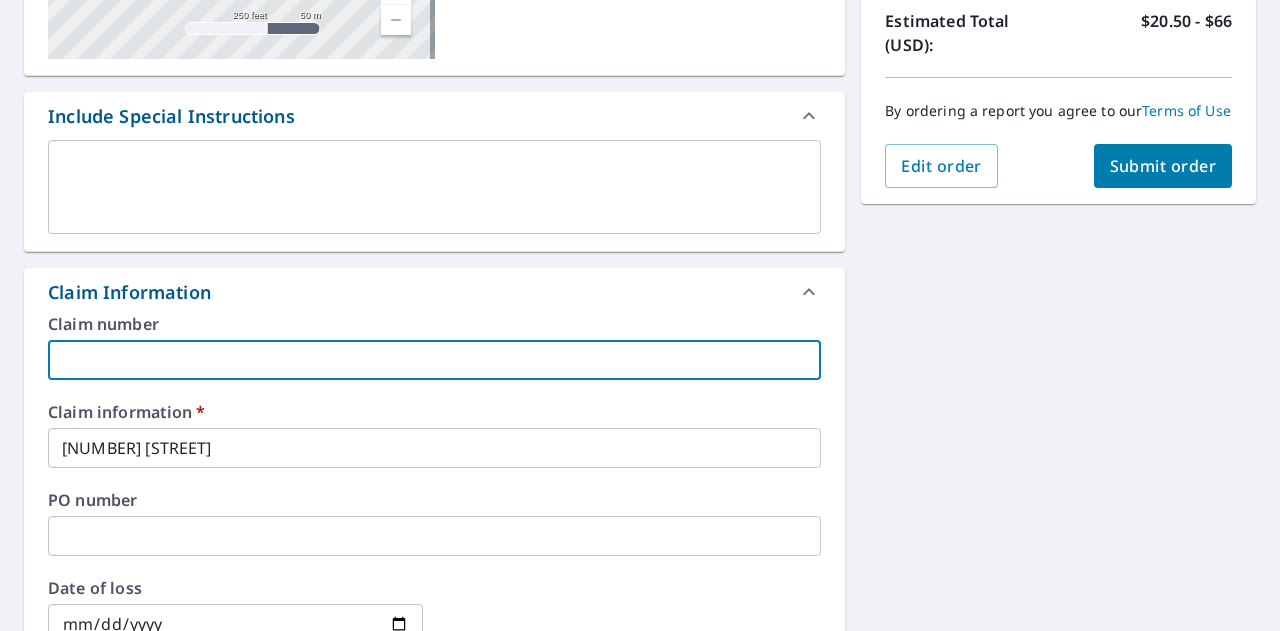 type on "Capstone Roofing" 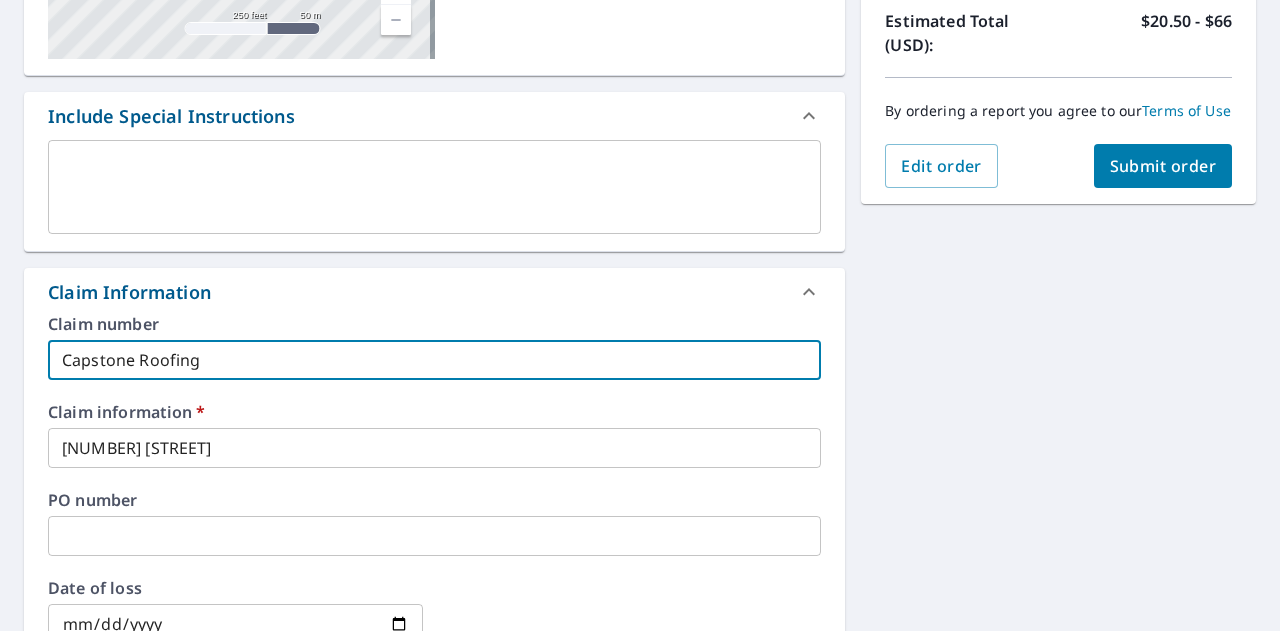 checkbox on "true" 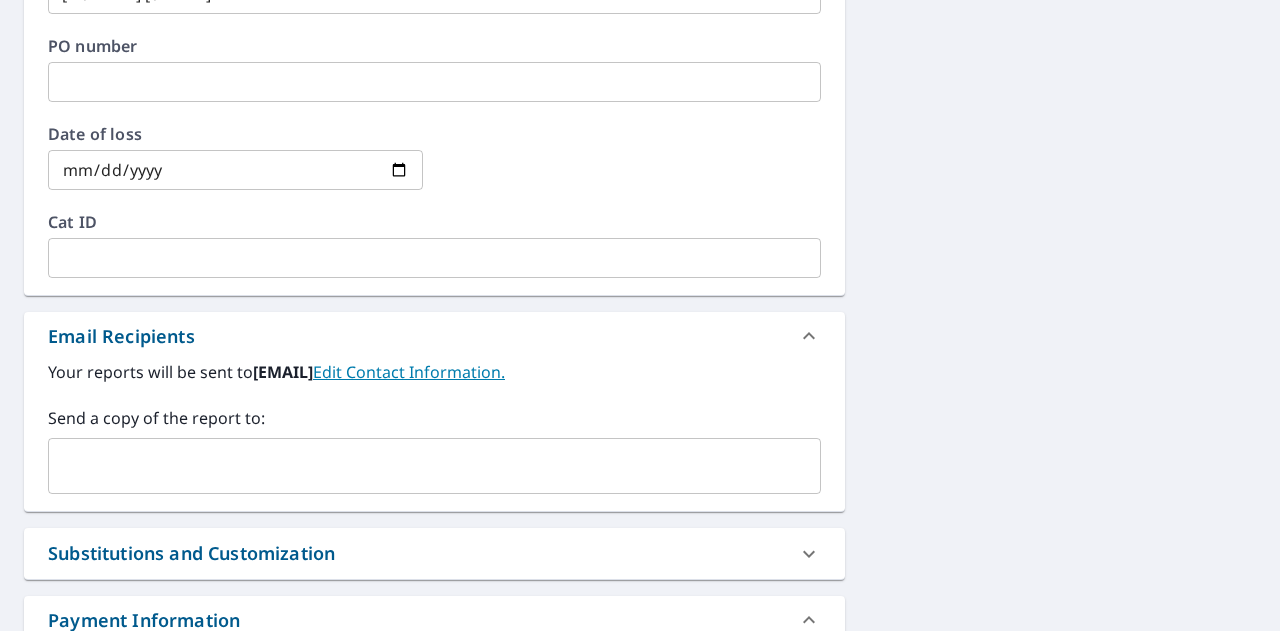 scroll, scrollTop: 974, scrollLeft: 0, axis: vertical 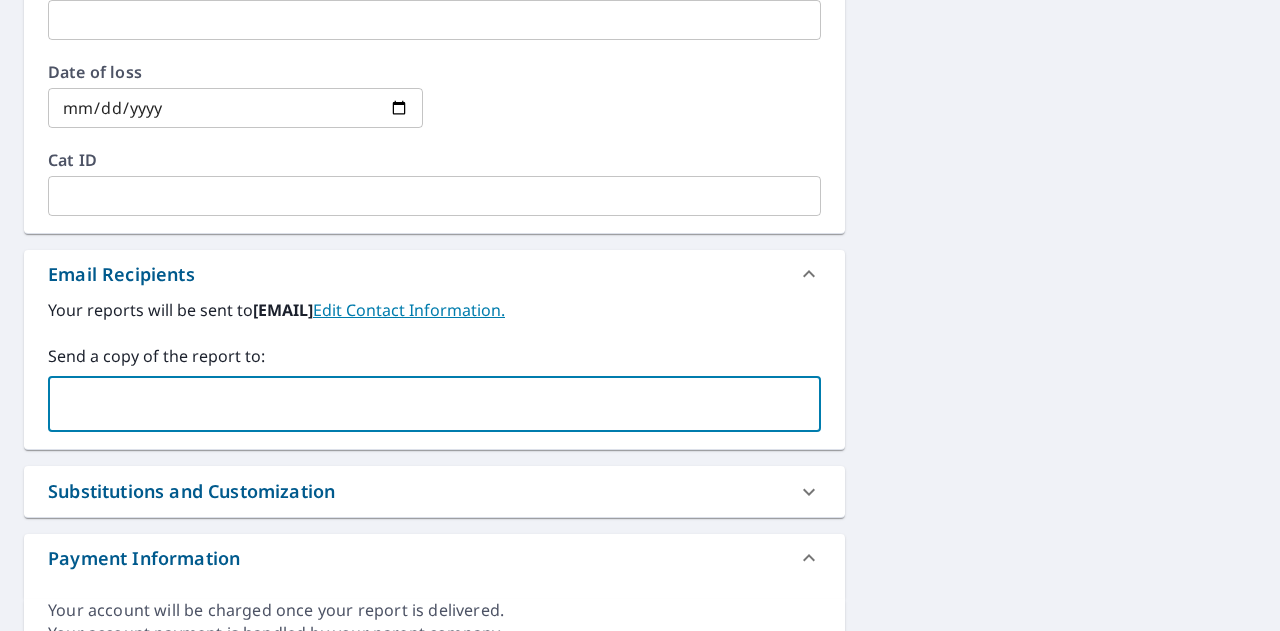 click at bounding box center [419, 404] 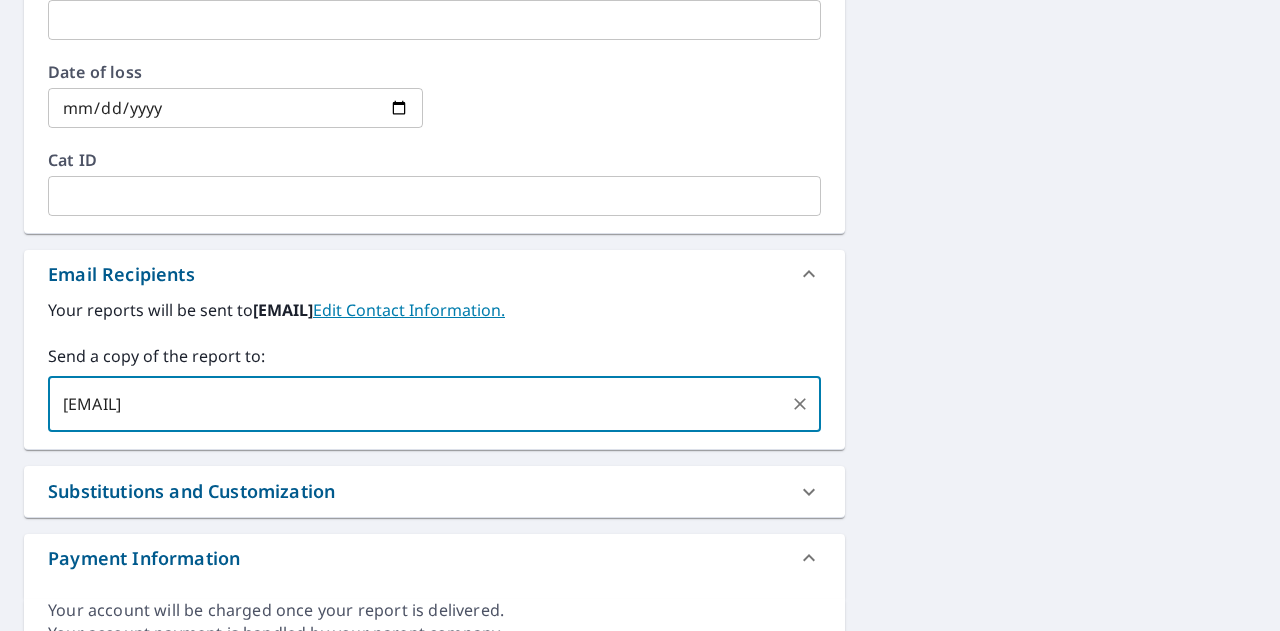 type on "[EMAIL]" 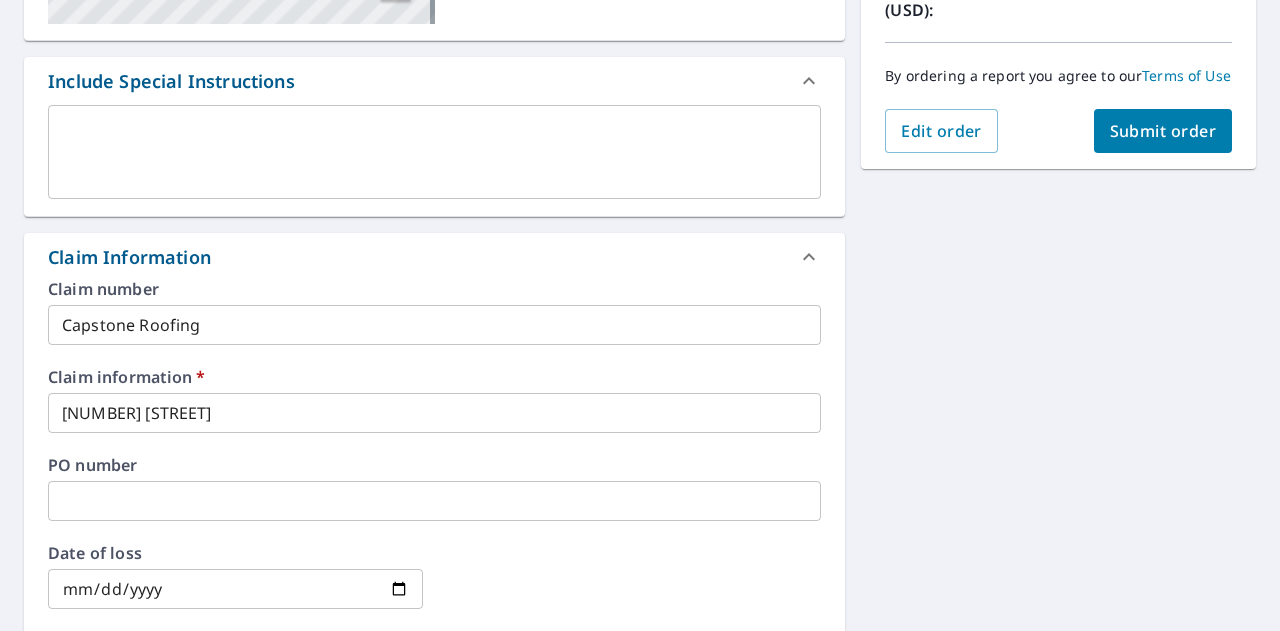 scroll, scrollTop: 492, scrollLeft: 0, axis: vertical 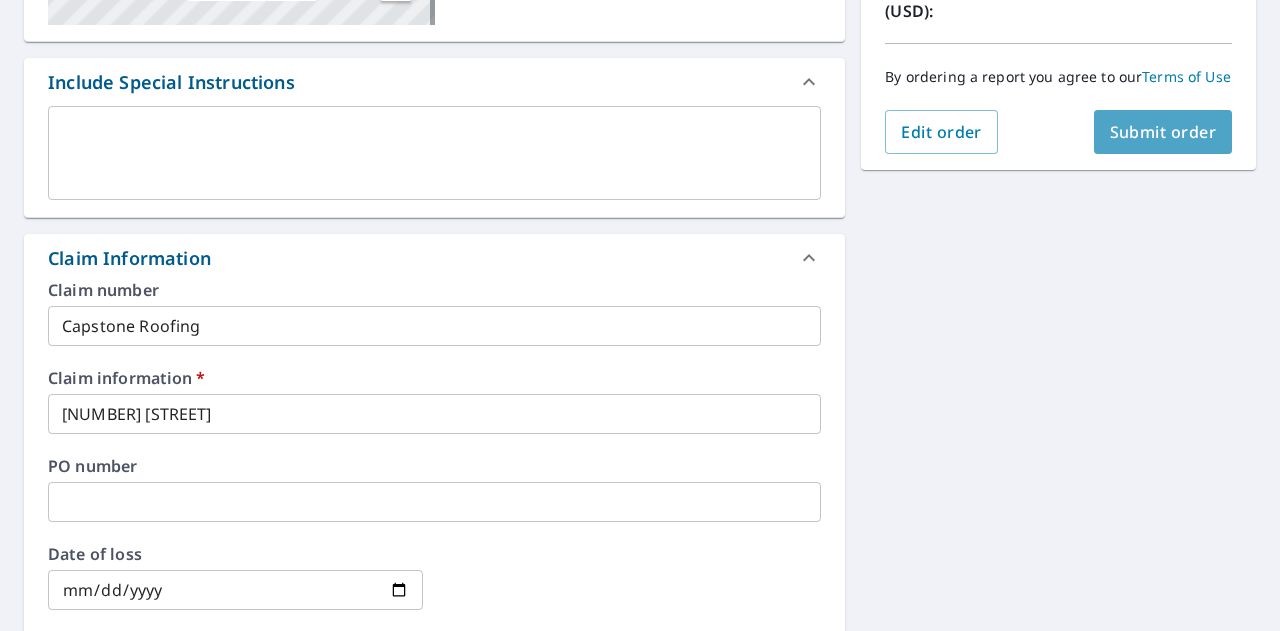 click on "Submit order" at bounding box center [1163, 132] 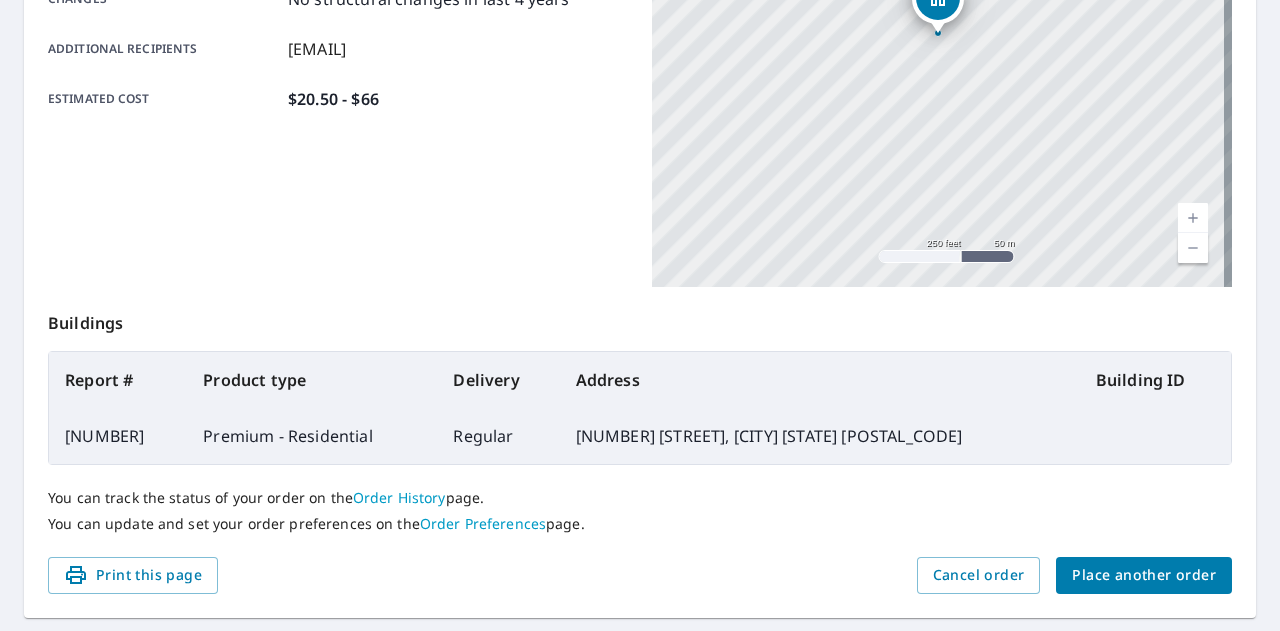click on "Place another order" at bounding box center [1144, 575] 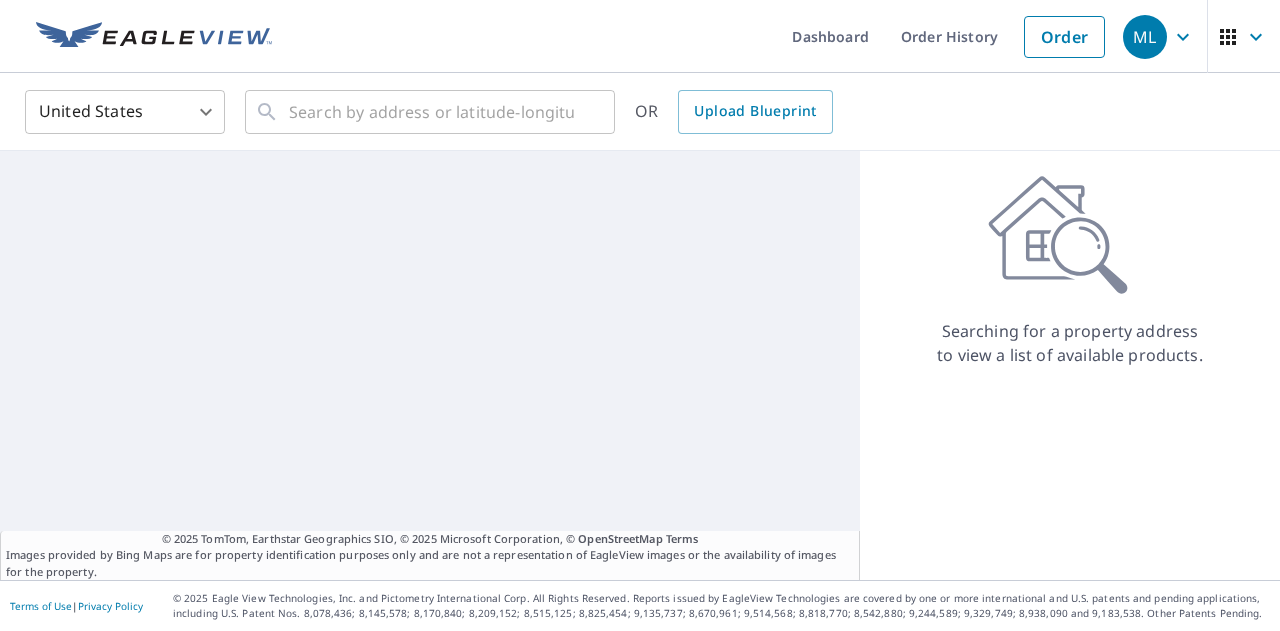 scroll, scrollTop: 0, scrollLeft: 0, axis: both 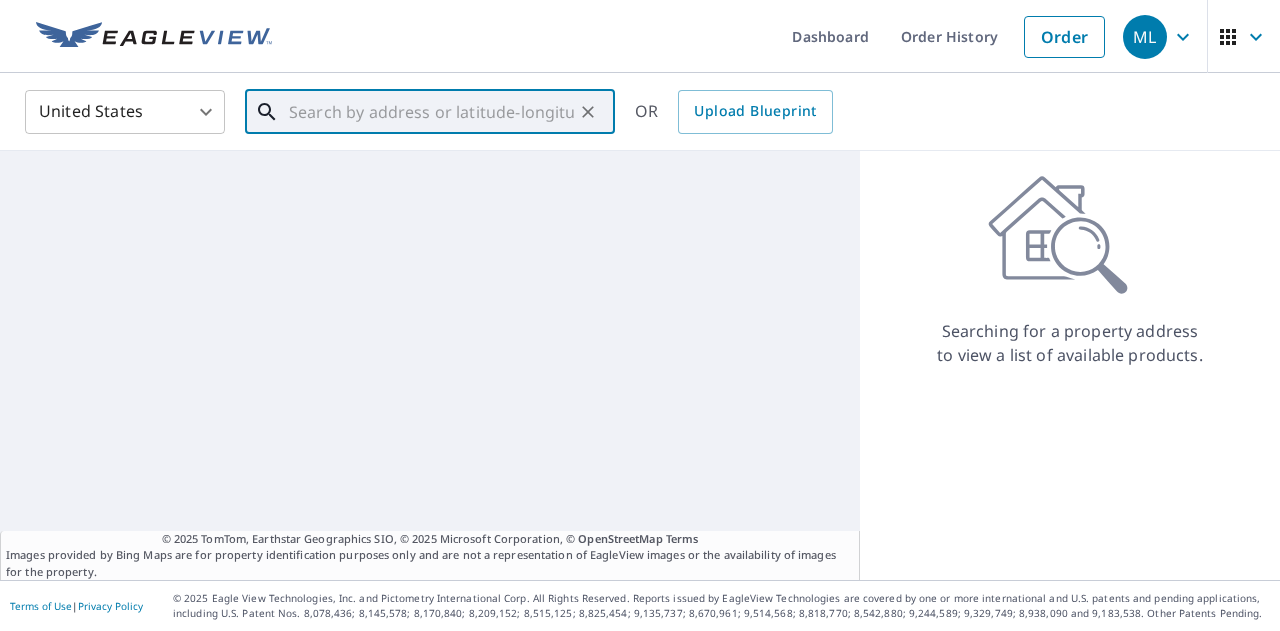 paste on "[NUMBER] [STREET] [STREET]" 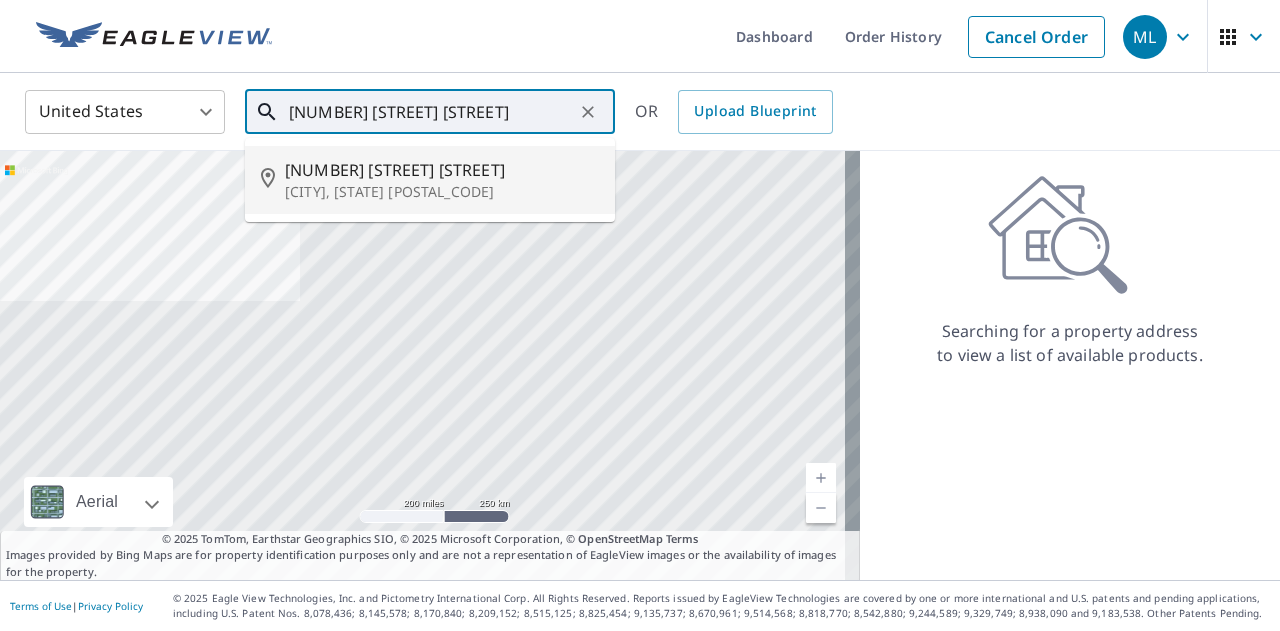 click on "[NUMBER] [STREET] [STREET]" at bounding box center [442, 170] 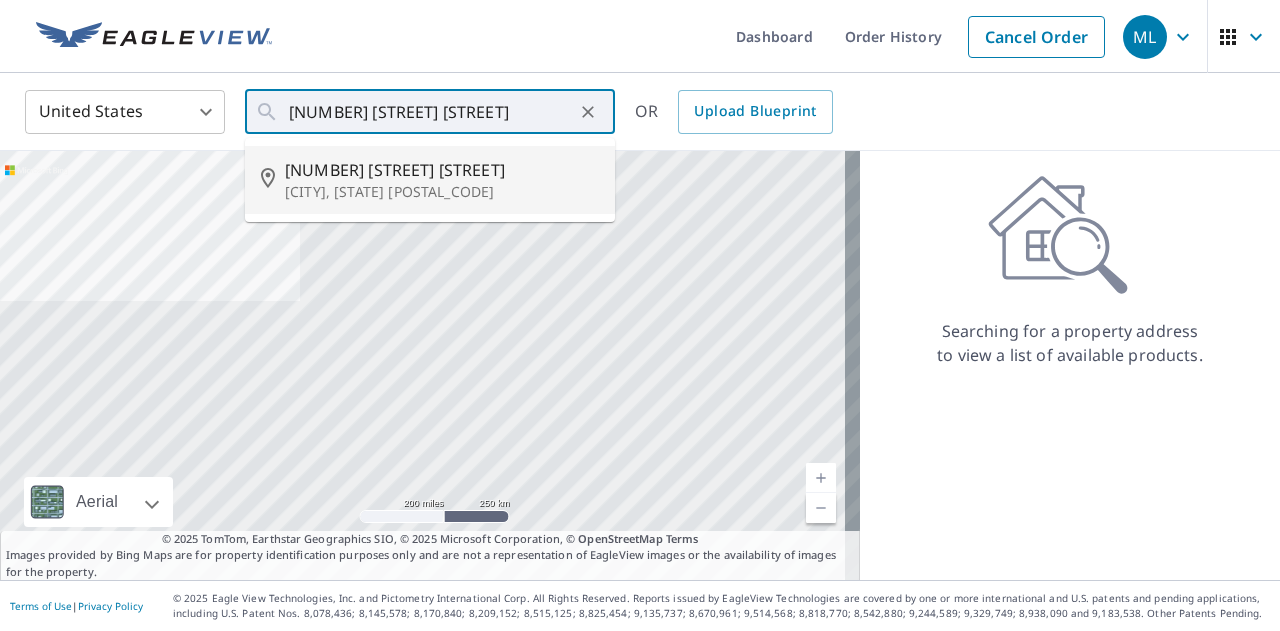 type on "[NUMBER] [STREET] [STREET], [CITY] [STATE] [POSTAL_CODE]" 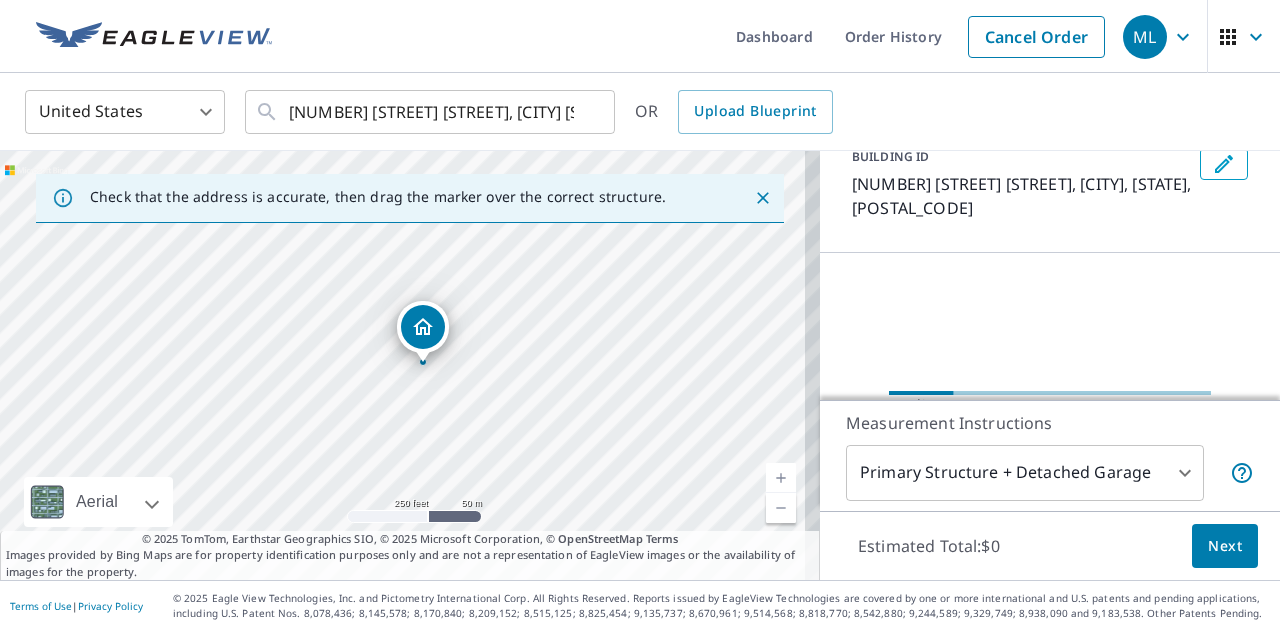 scroll, scrollTop: 130, scrollLeft: 0, axis: vertical 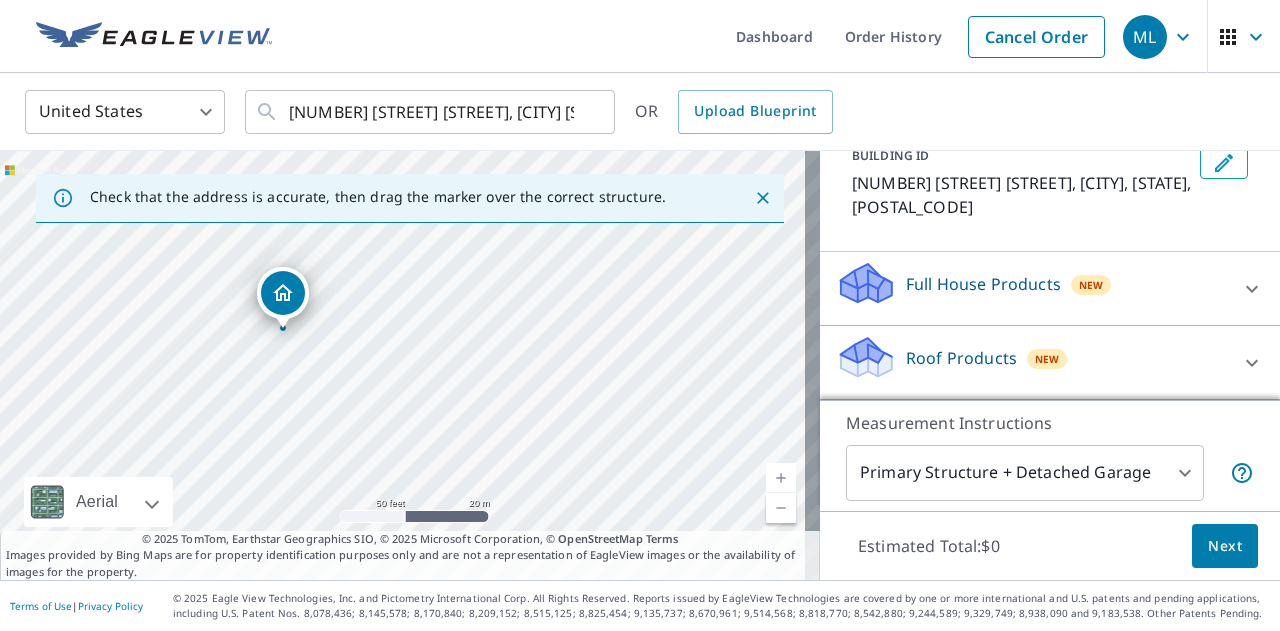 click on "Roof Products" at bounding box center [961, 358] 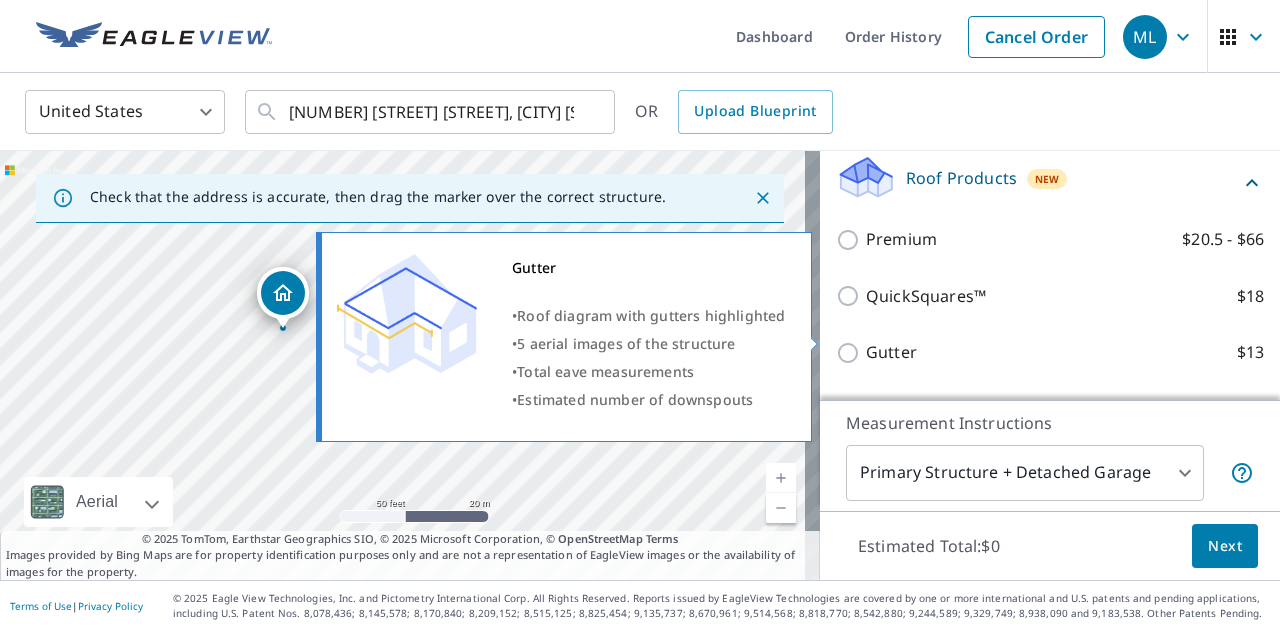 scroll, scrollTop: 331, scrollLeft: 0, axis: vertical 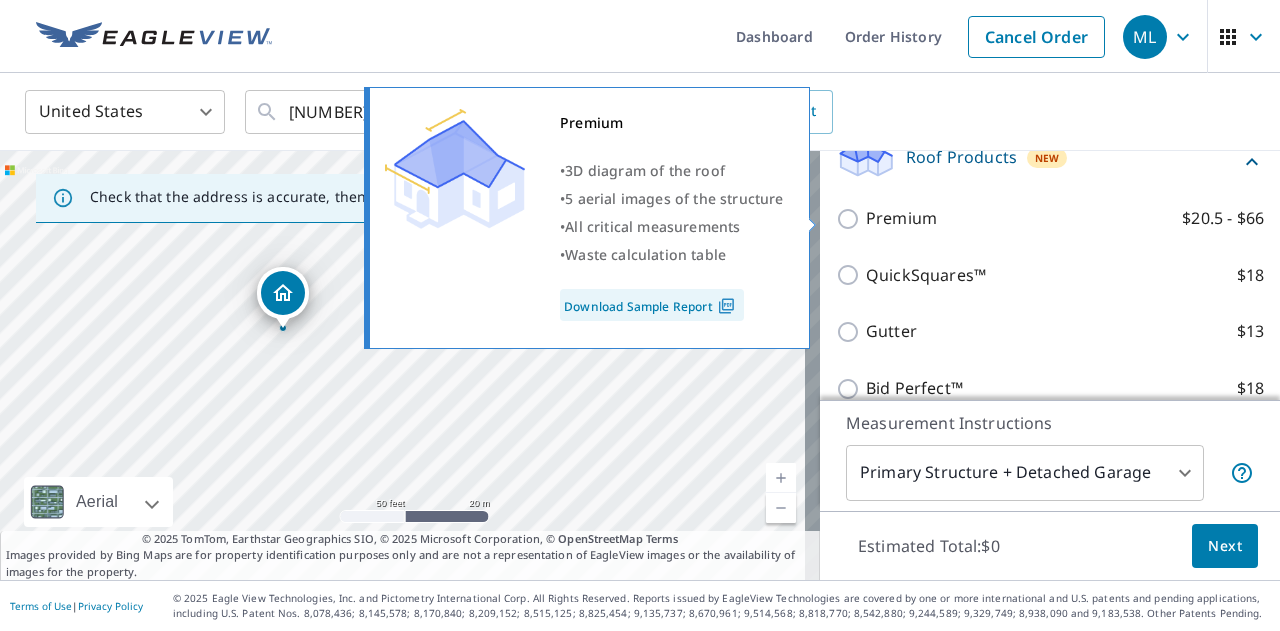 click on "Premium" at bounding box center (901, 218) 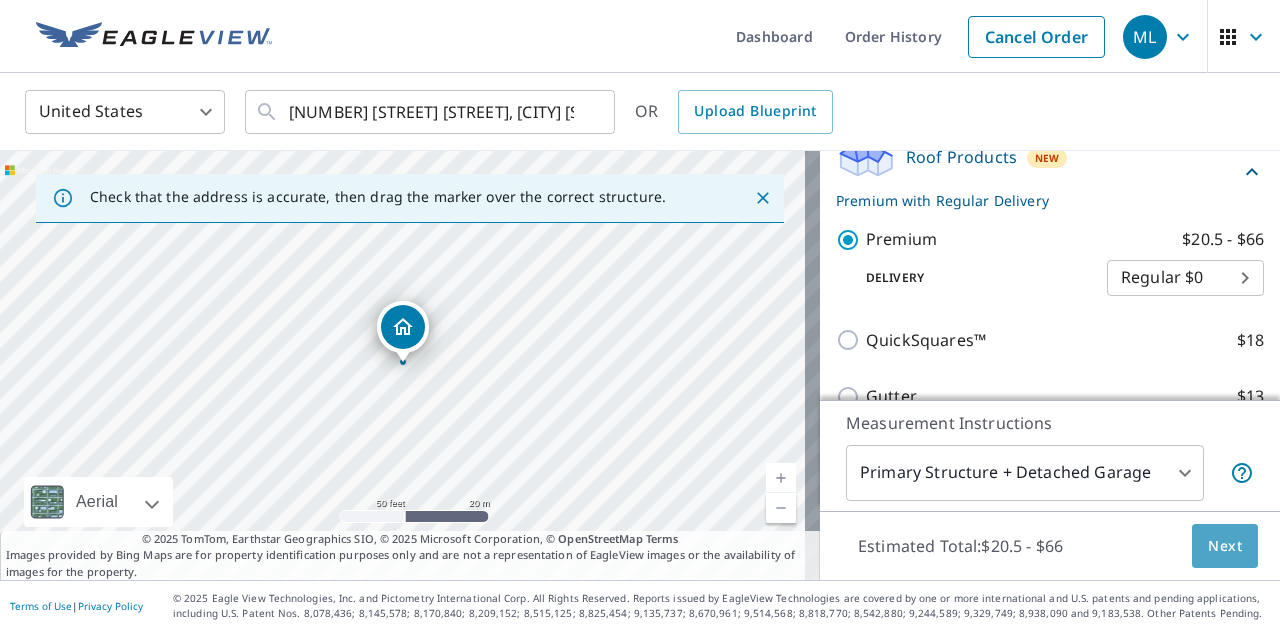 click on "Next" at bounding box center (1225, 546) 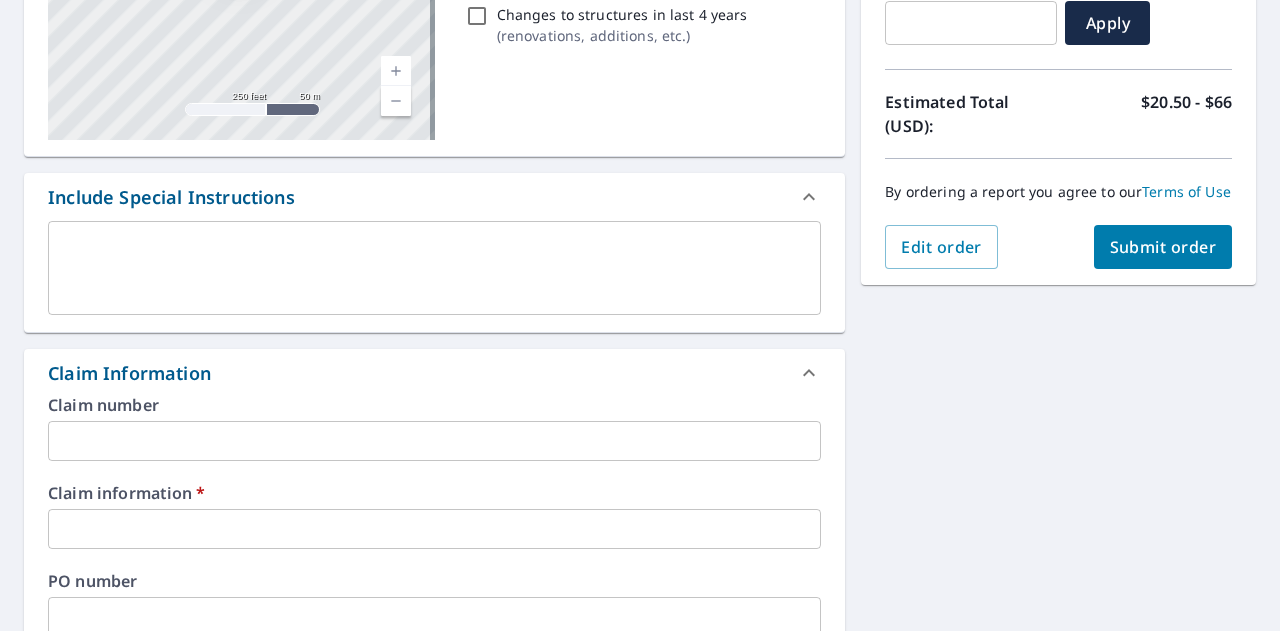 scroll, scrollTop: 389, scrollLeft: 0, axis: vertical 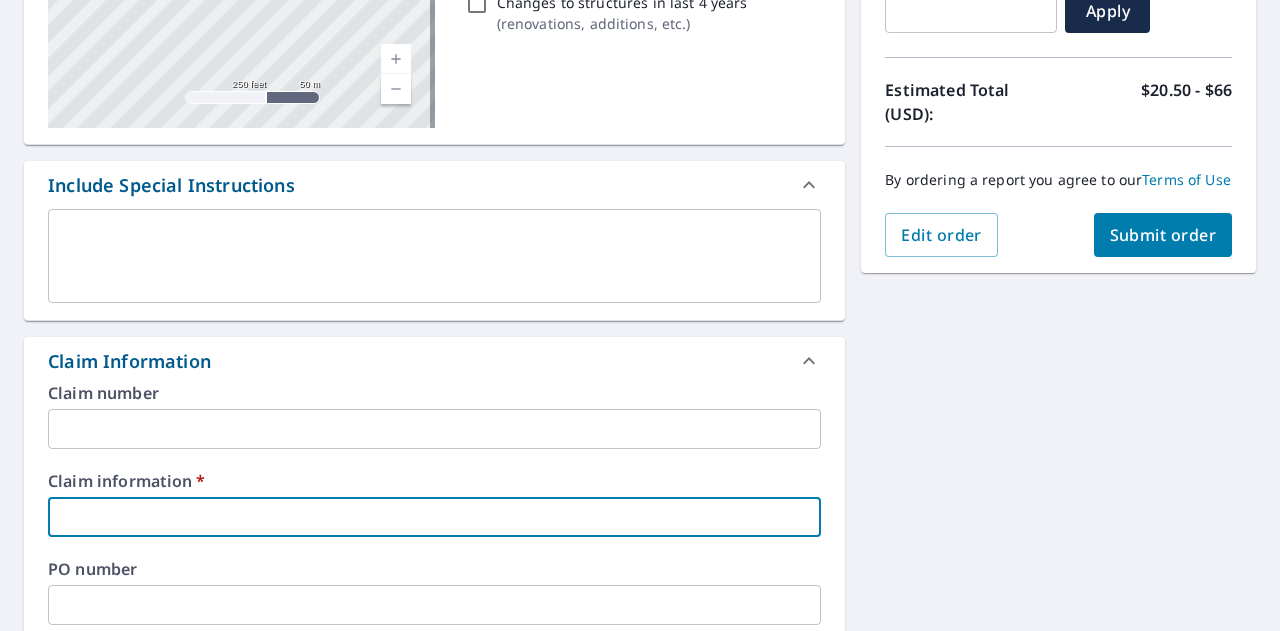 paste on "[NUMBER] [STREET] [STREET]" 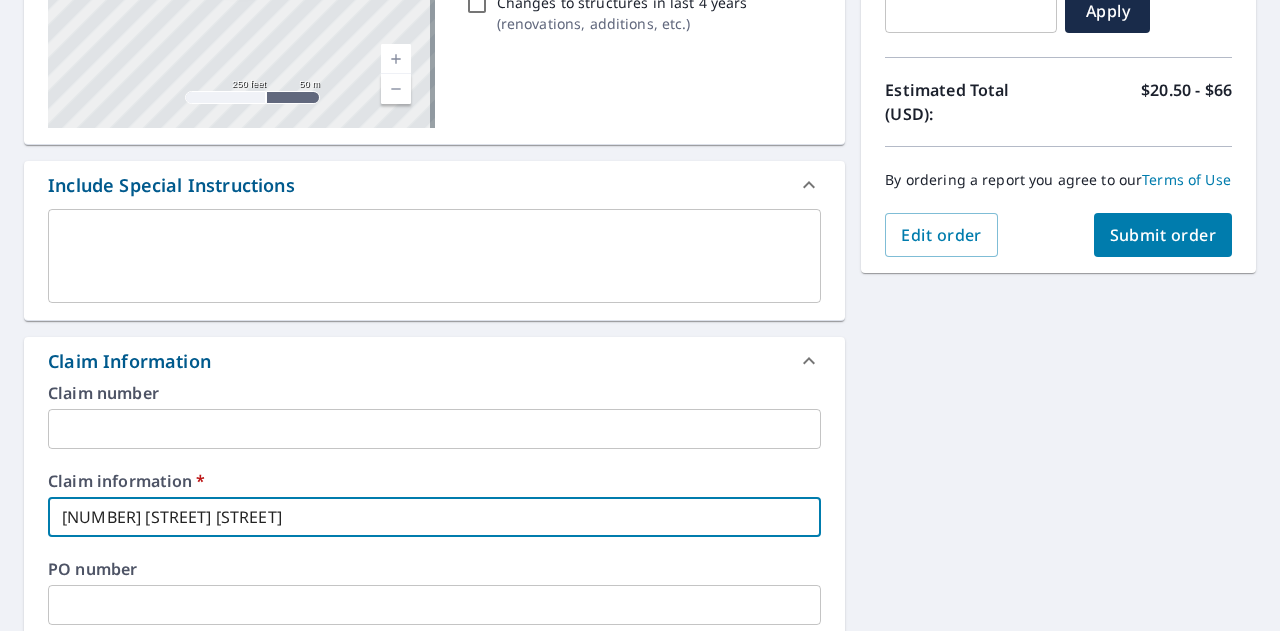 click on "[NUMBER] [STREET] [STREET]" at bounding box center (434, 517) 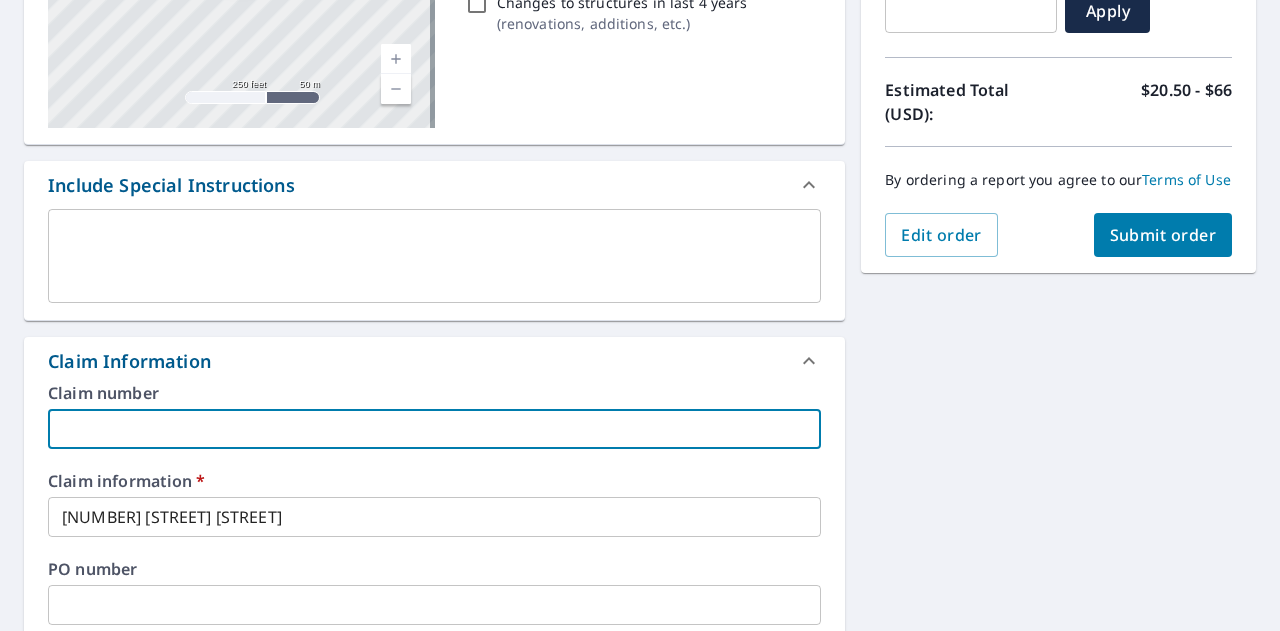 click at bounding box center [434, 429] 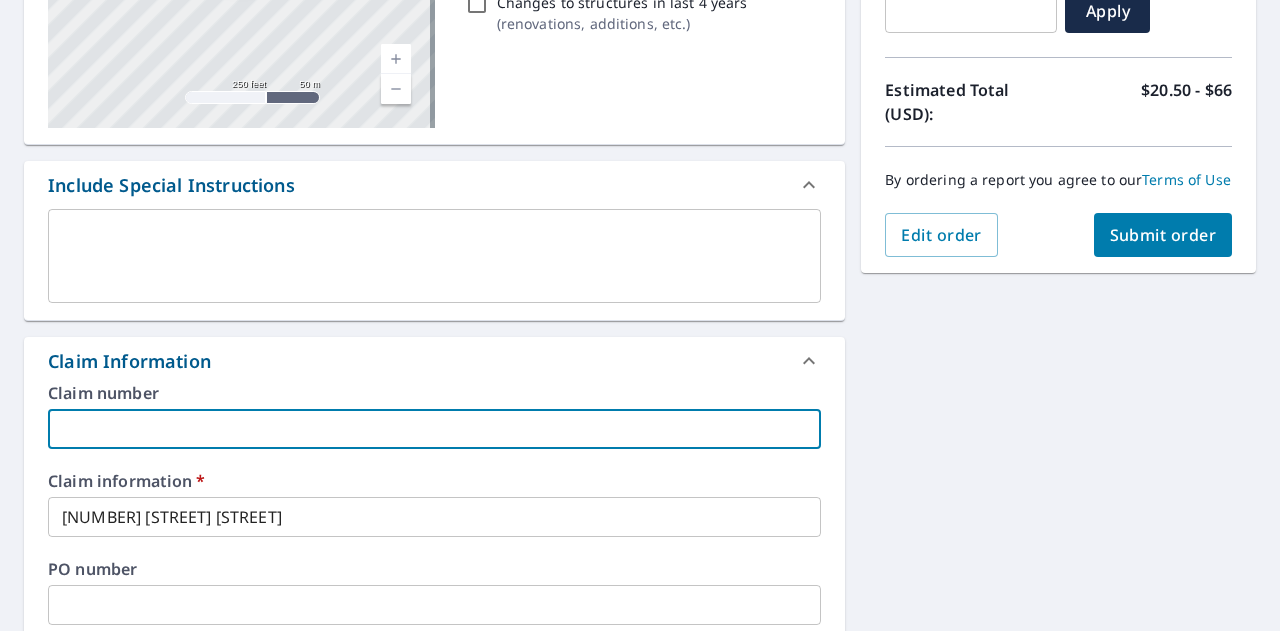 type on "Precision Elite Roofing" 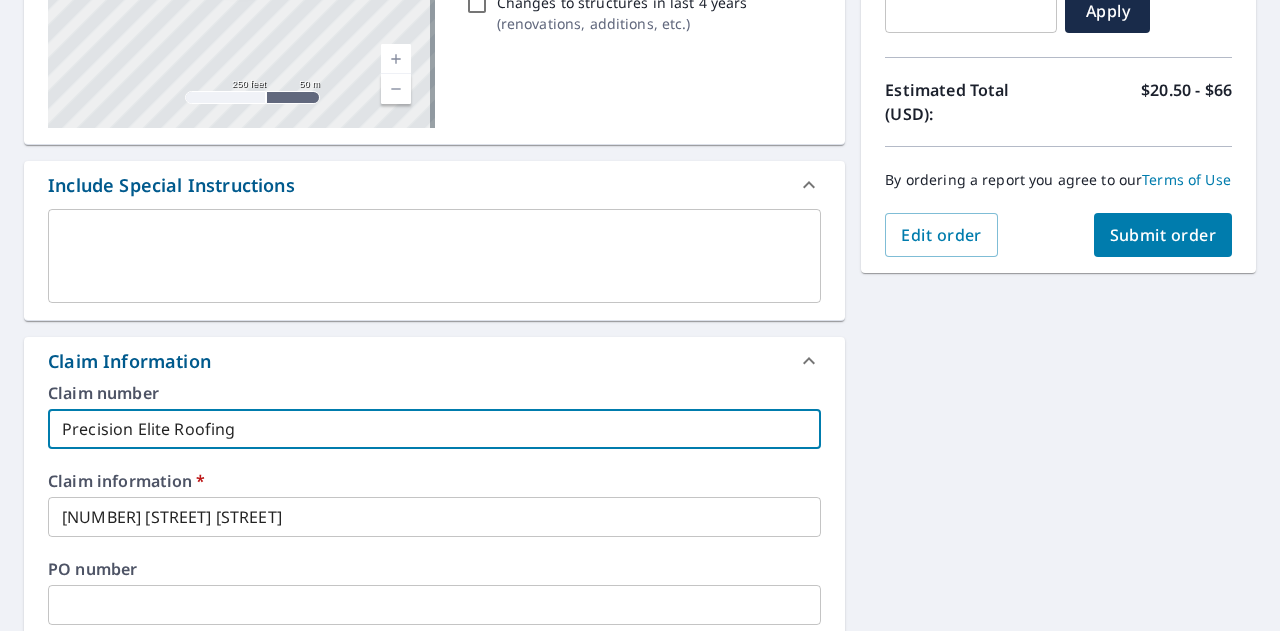 checkbox on "true" 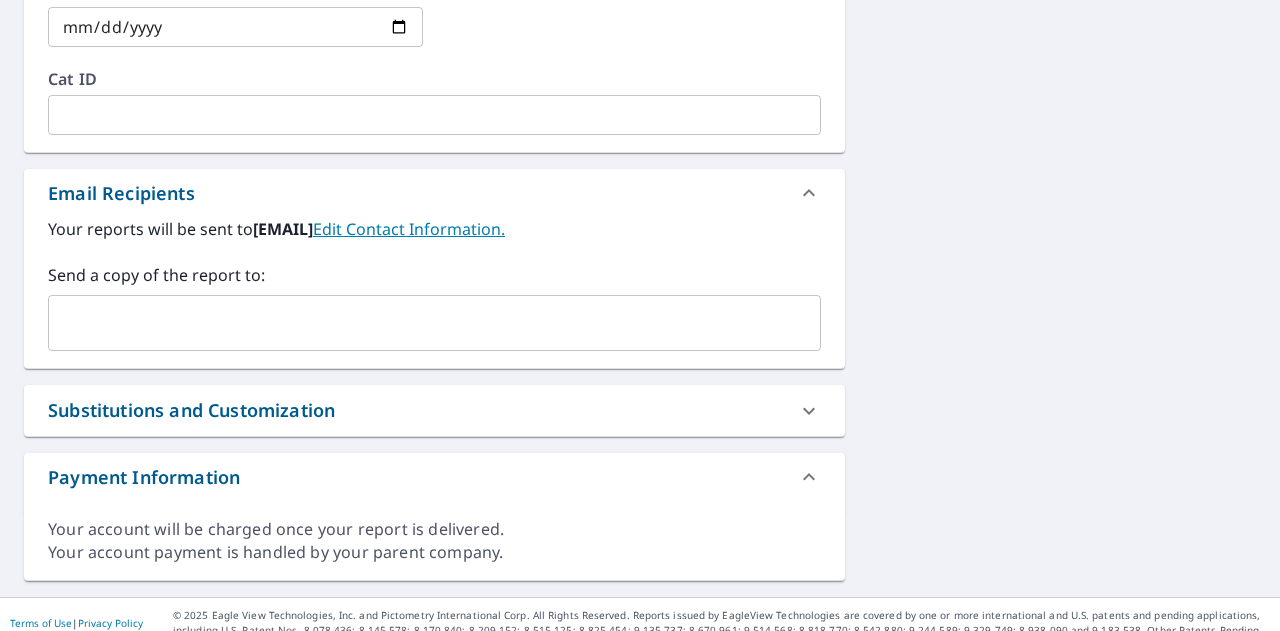 scroll, scrollTop: 1069, scrollLeft: 0, axis: vertical 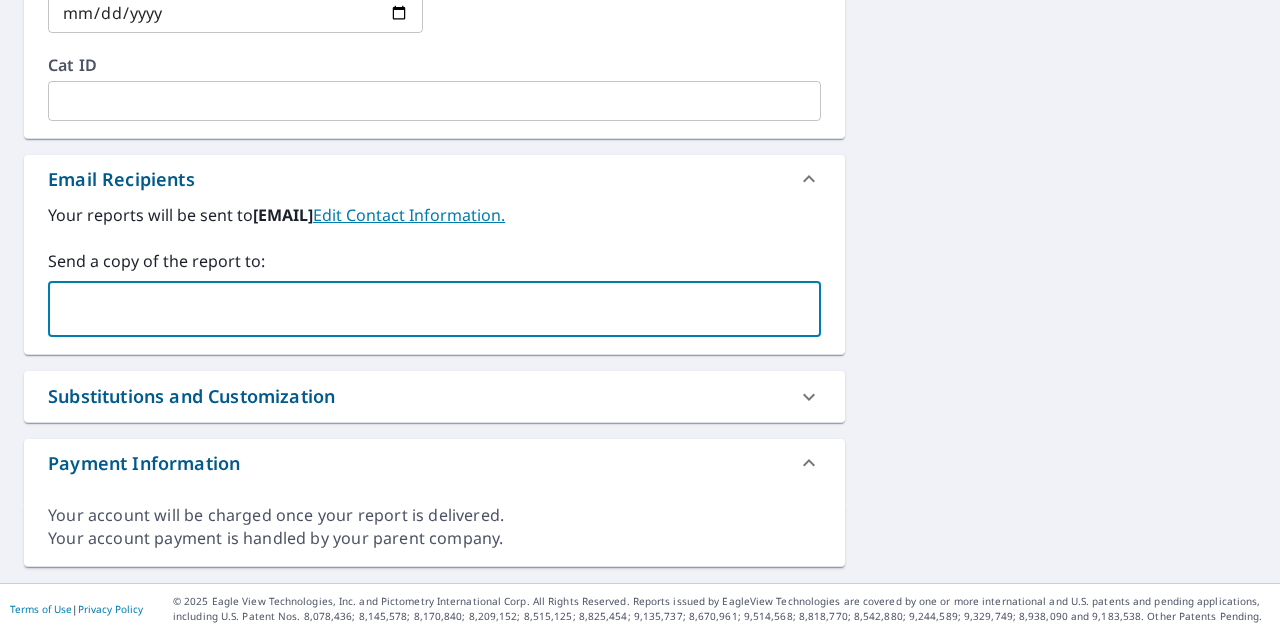 click at bounding box center [419, 309] 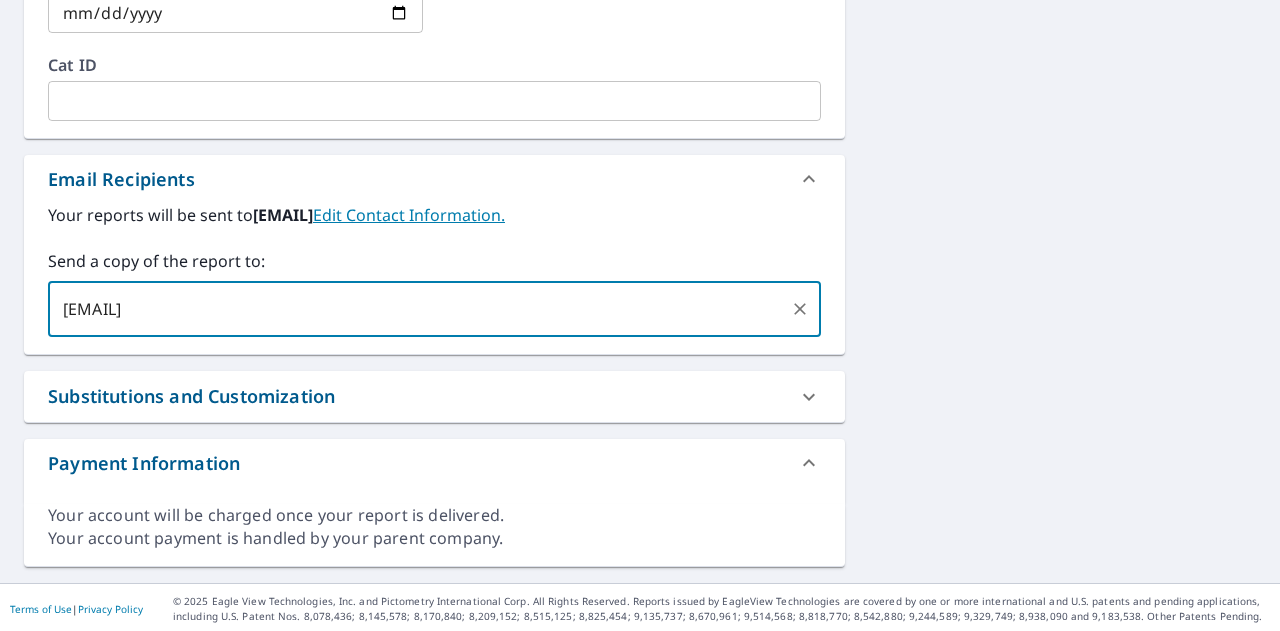 type 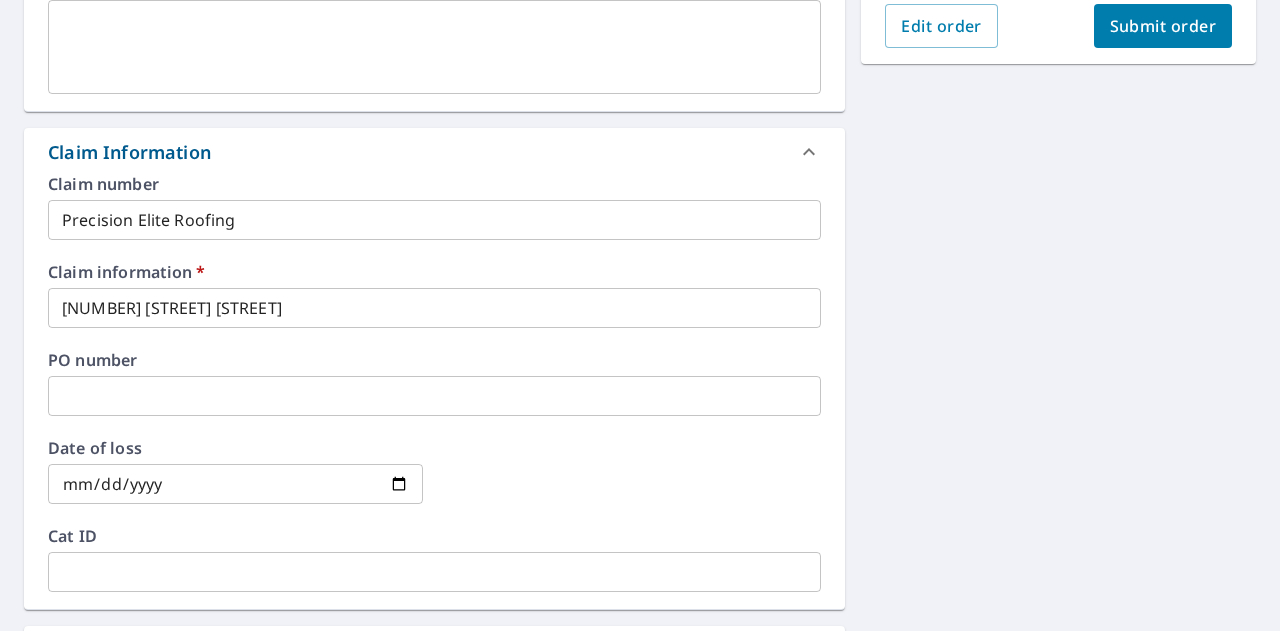 scroll, scrollTop: 551, scrollLeft: 0, axis: vertical 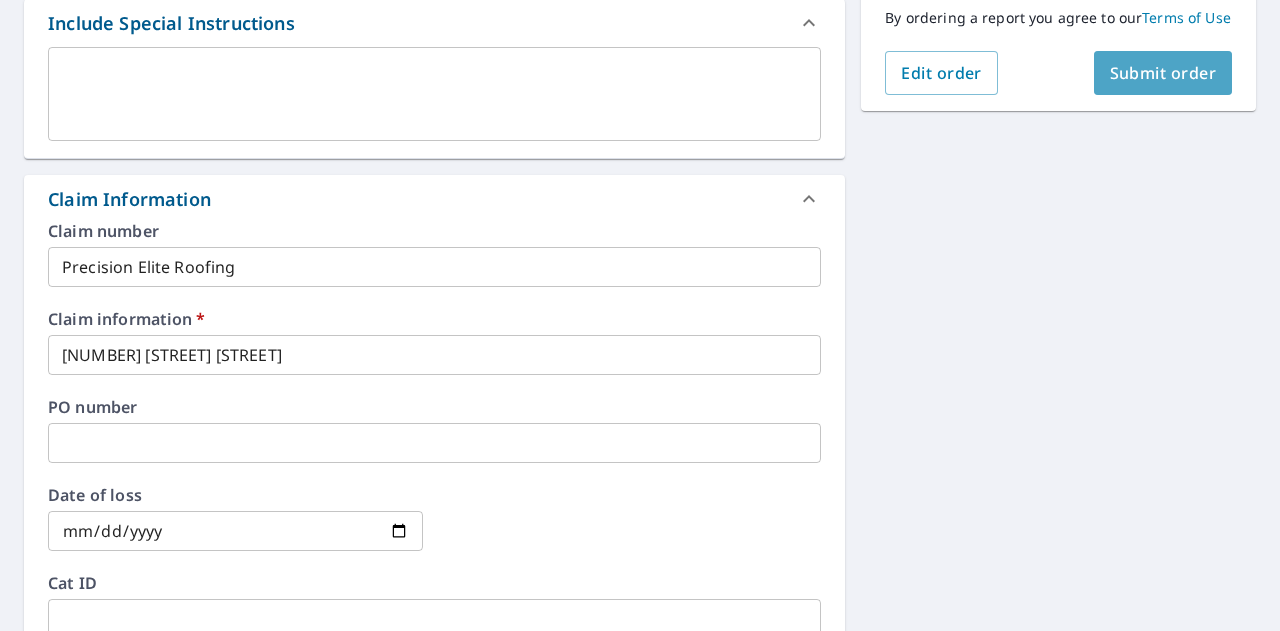 click on "Submit order" at bounding box center (1163, 73) 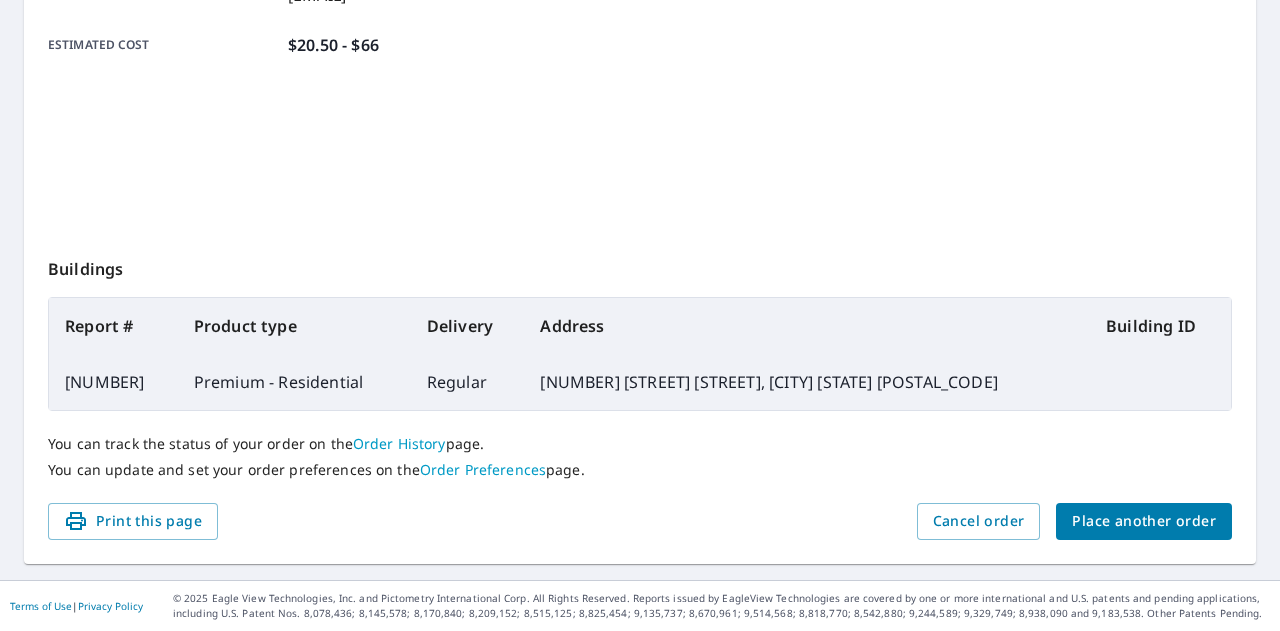 scroll, scrollTop: 544, scrollLeft: 0, axis: vertical 